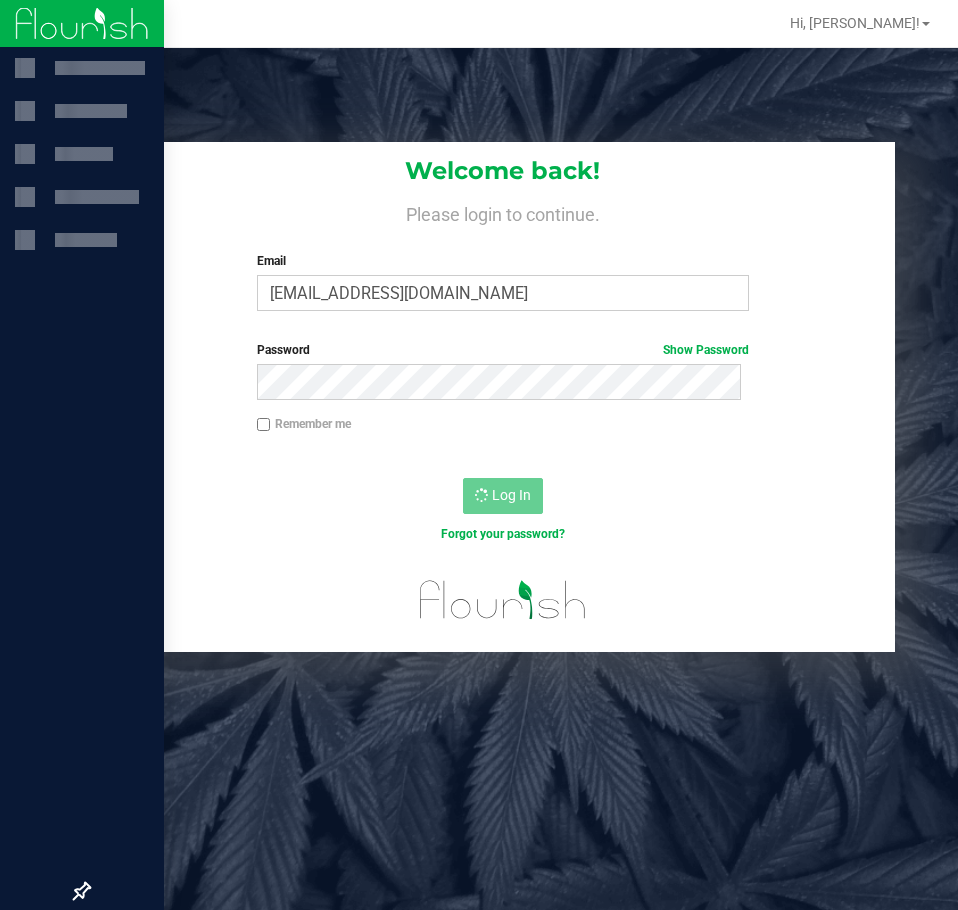 scroll, scrollTop: 0, scrollLeft: 0, axis: both 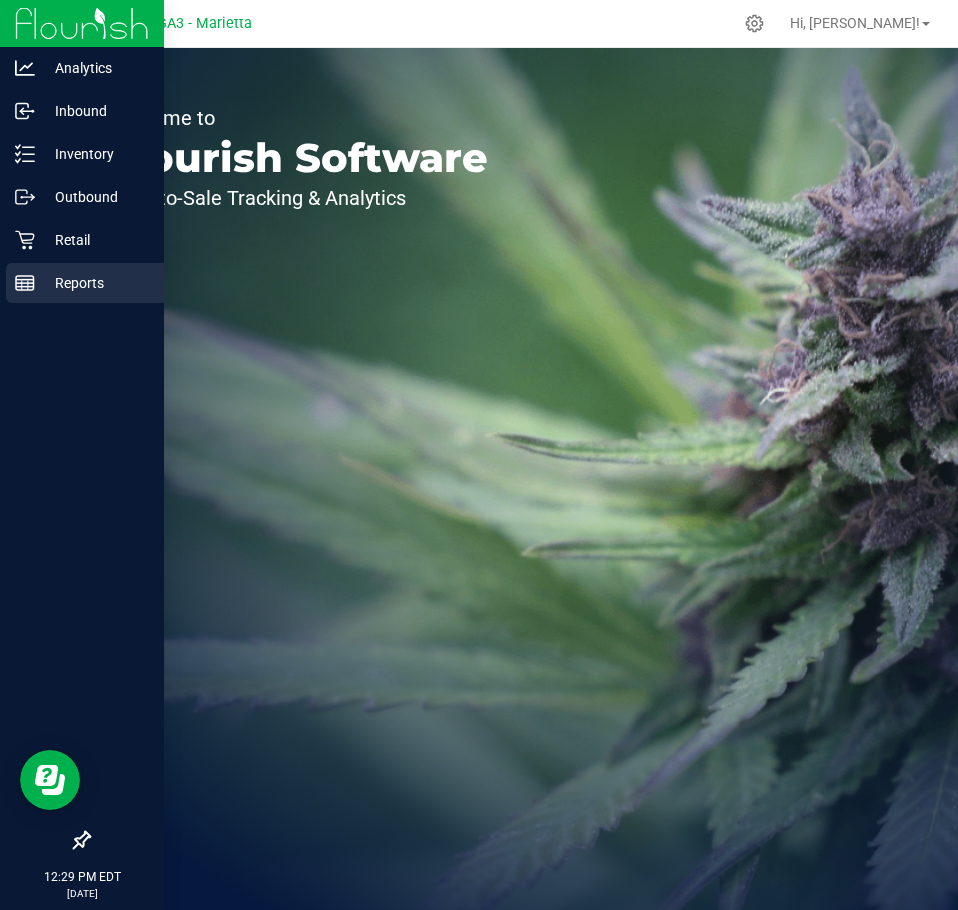click on "Reports" at bounding box center (85, 283) 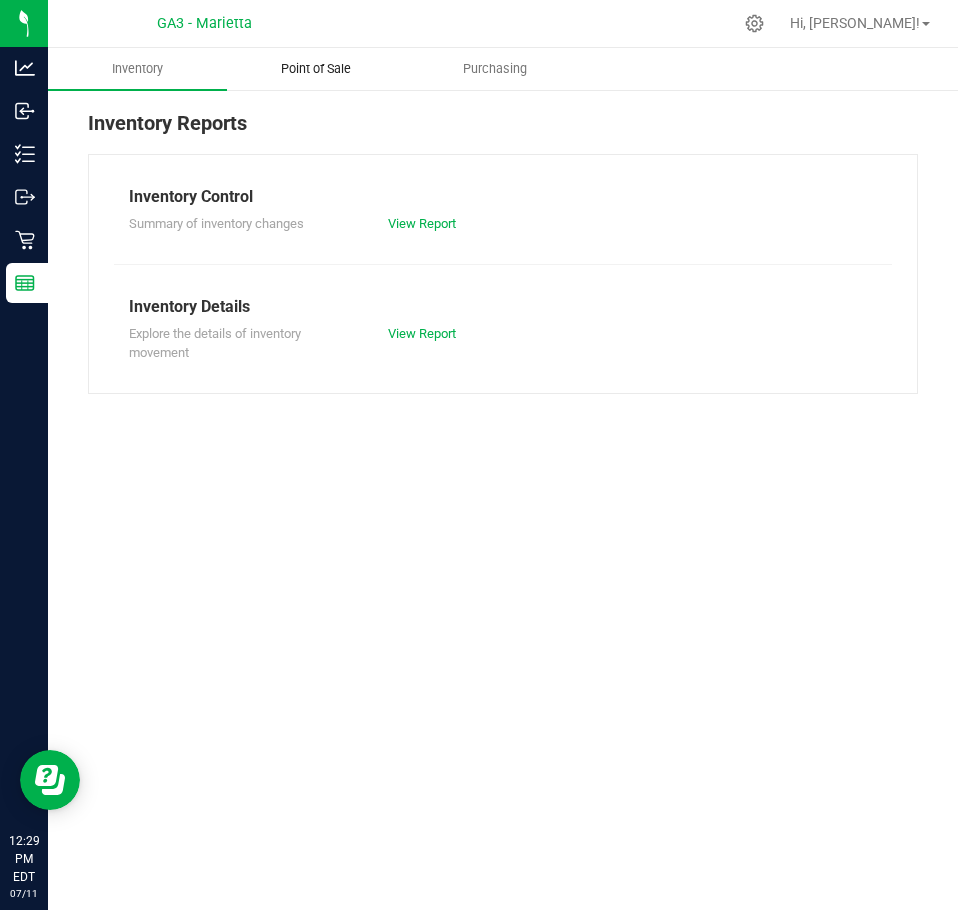 click on "Point of Sale" at bounding box center [316, 69] 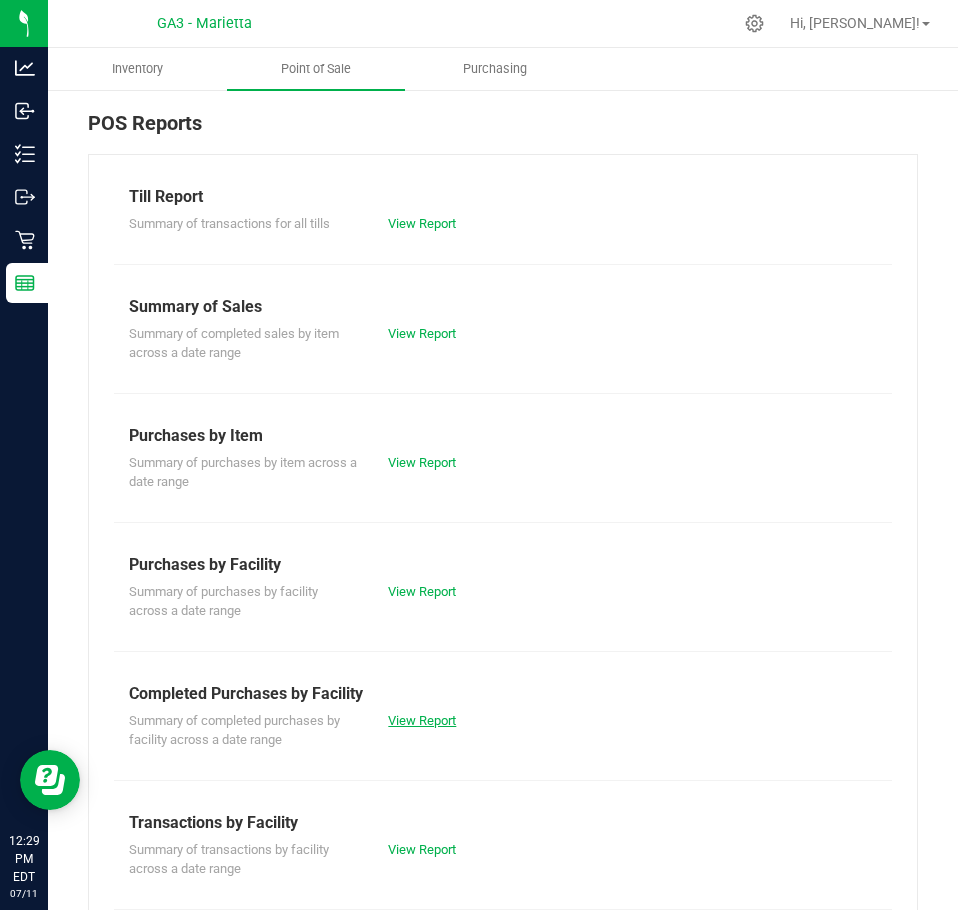 click on "View Report" at bounding box center [422, 720] 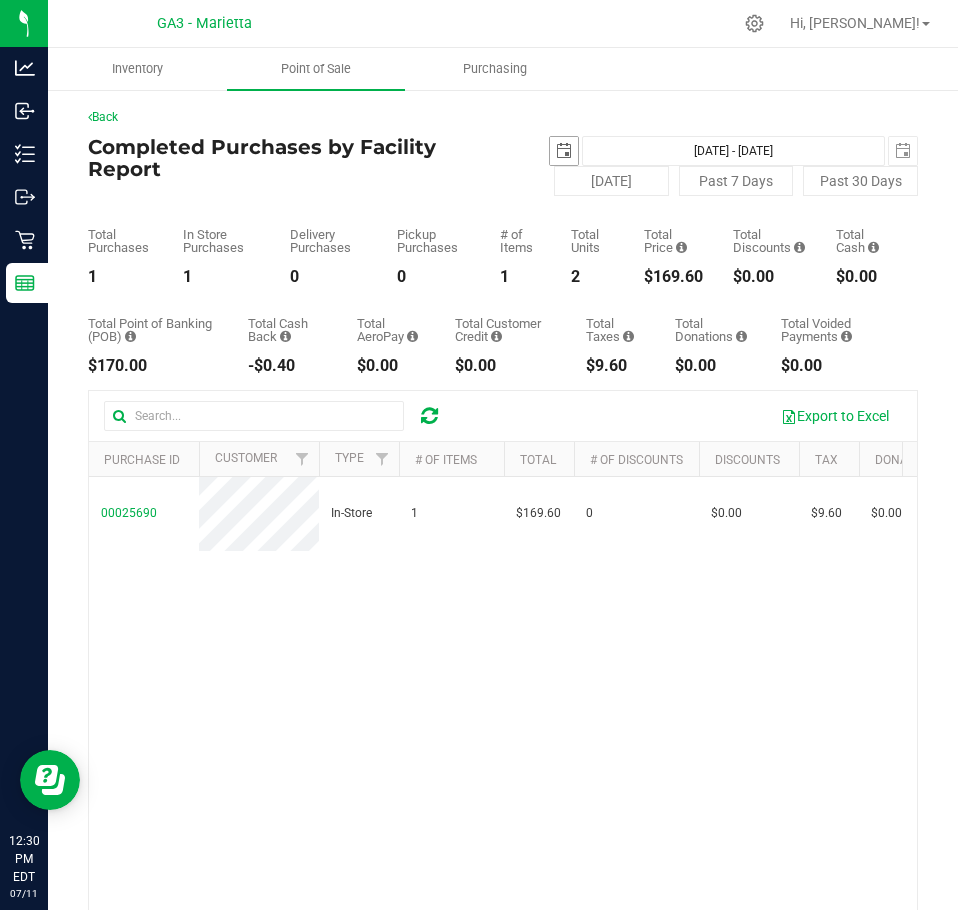 click at bounding box center [564, 151] 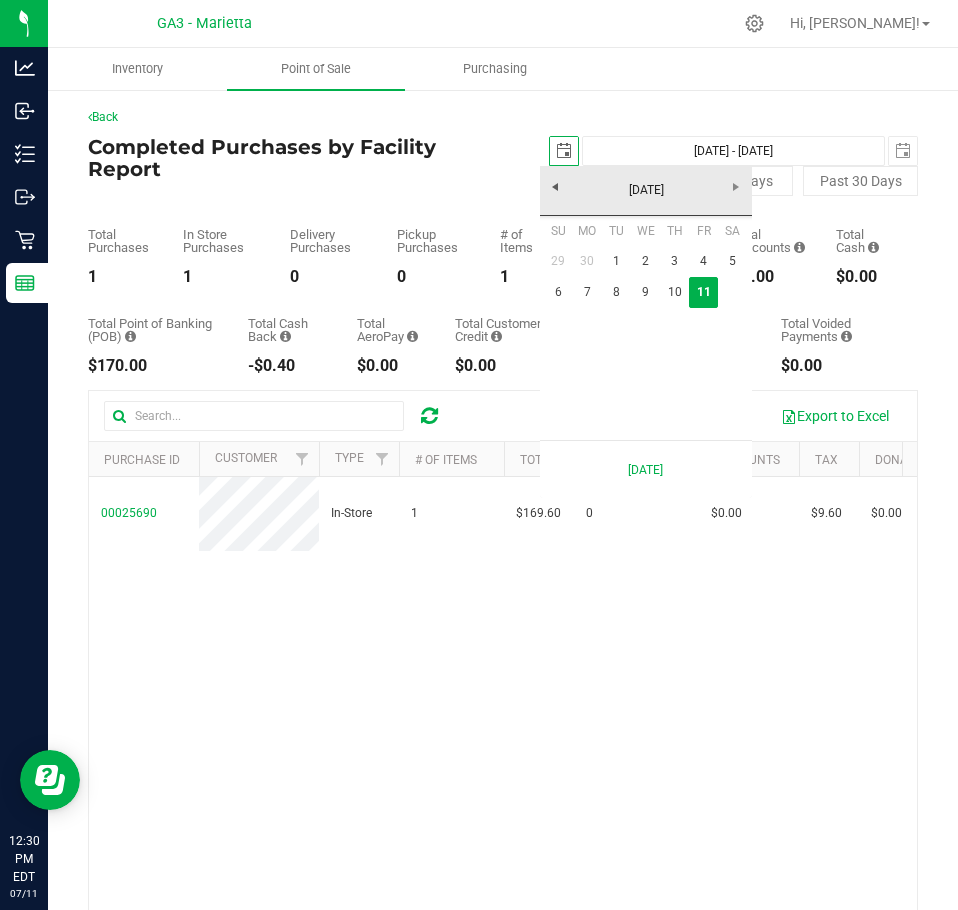 scroll, scrollTop: 0, scrollLeft: 50, axis: horizontal 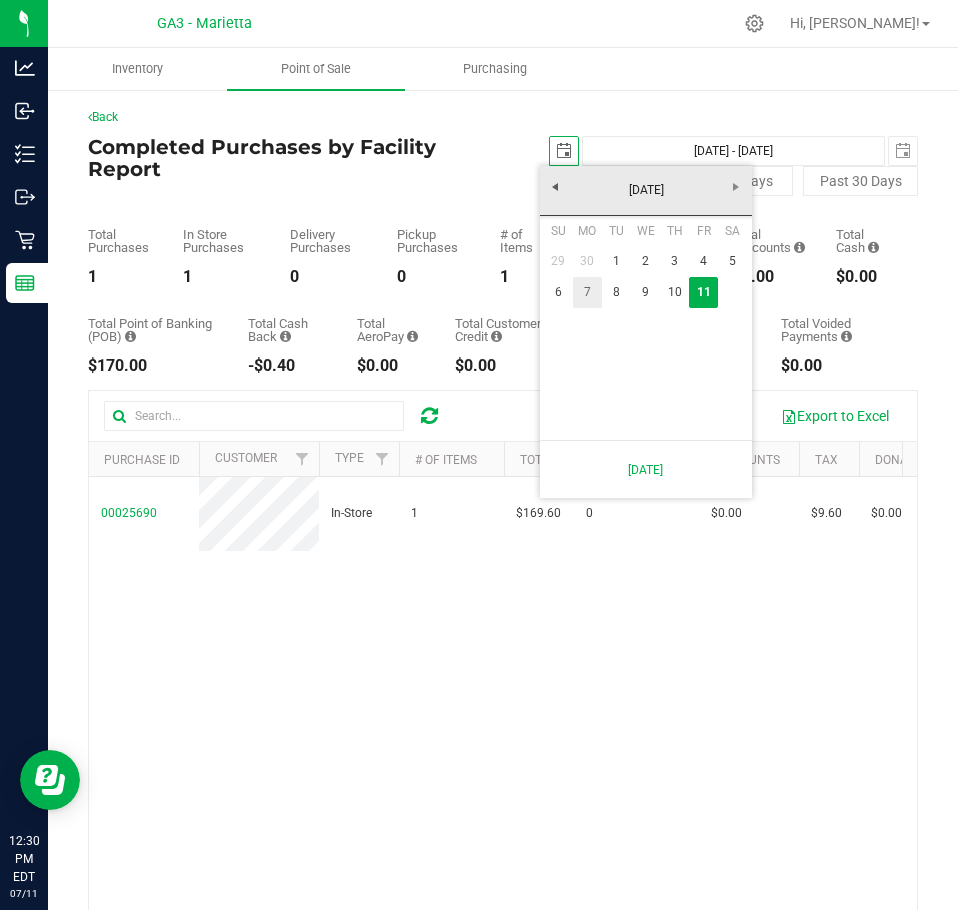 click on "7" at bounding box center (587, 292) 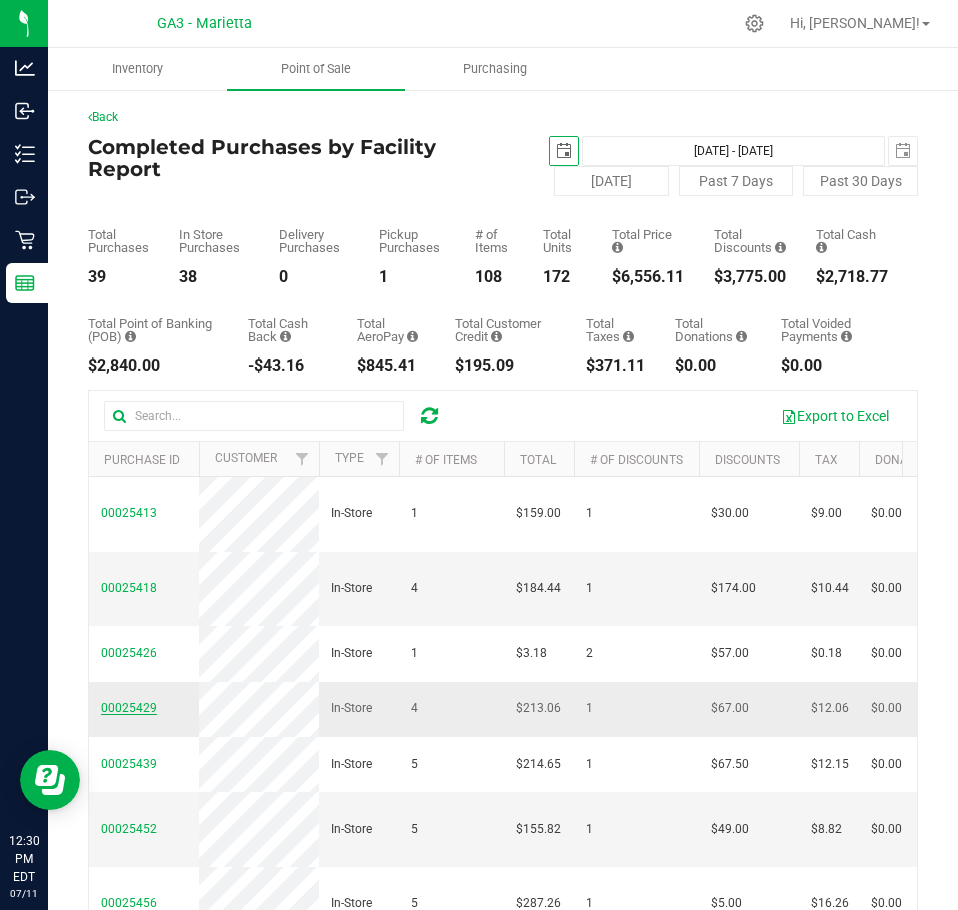 scroll, scrollTop: 0, scrollLeft: 0, axis: both 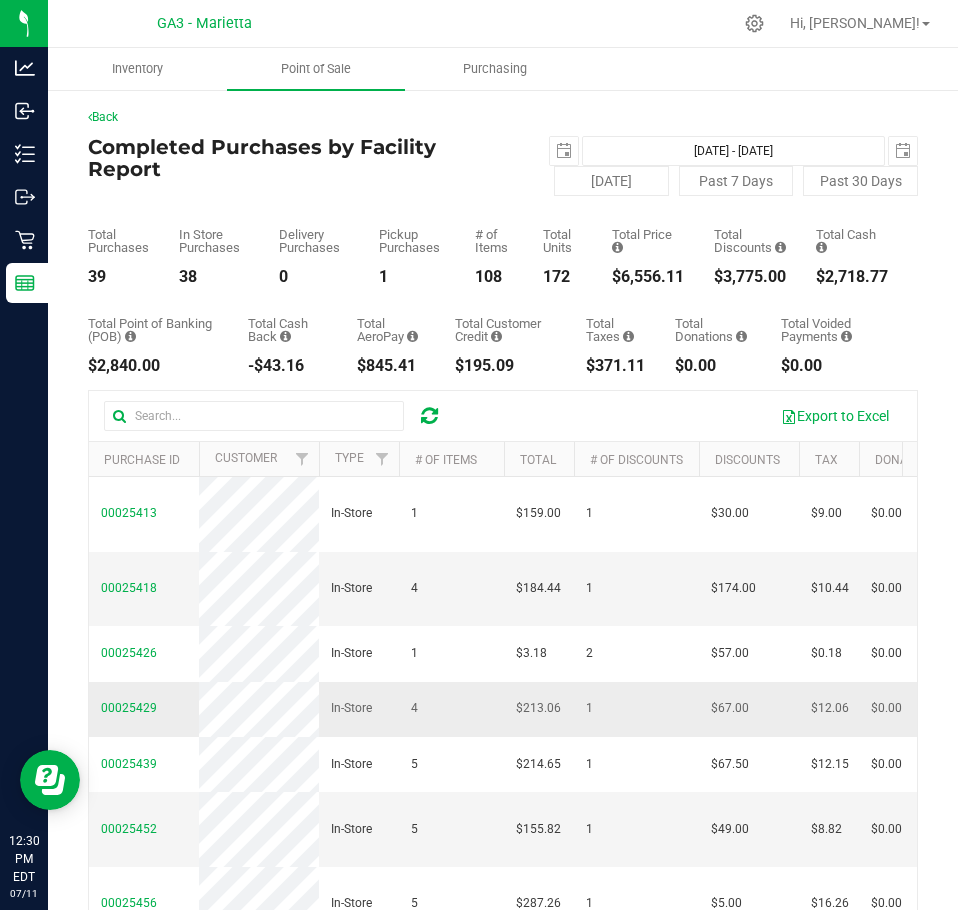 click on "00025429 In-Store 4 $213.06 1 $67.00 $12.06 $0.00 $0.00 $0.00 $0.00 $0.00 $0.00 $215.00 $0.00 $0.00 $0.00 -$1.94 $0.00 $3.00 $0.00 $0.00  -   -  - [DATE] 2:39 PM EDT [EMAIL_ADDRESS][DOMAIN_NAME] [DATE] 2:34 PM EDT [EMAIL_ADDRESS][DOMAIN_NAME] [DATE] 2:36 PM EDT [EMAIL_ADDRESS][DOMAIN_NAME] [EMAIL_ADDRESS][DOMAIN_NAME] [DATE] 2:39 PM EDT" at bounding box center (1466, 709) 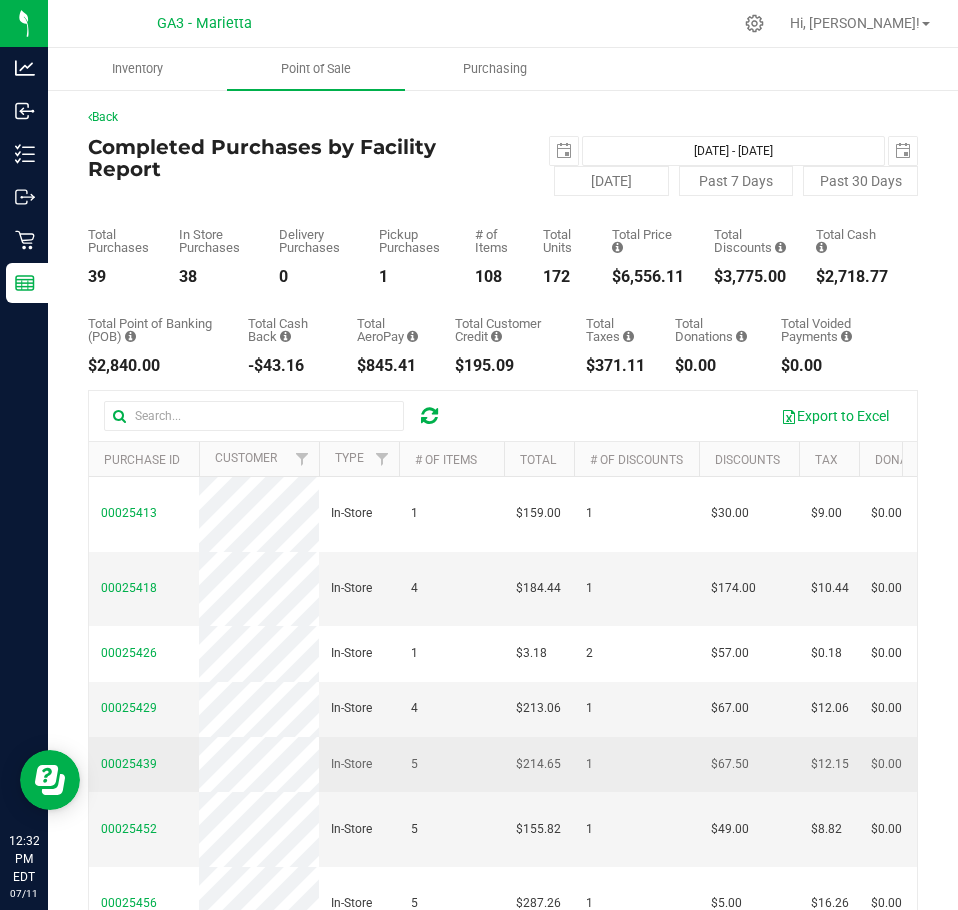 click on "In-Store" at bounding box center (359, 764) 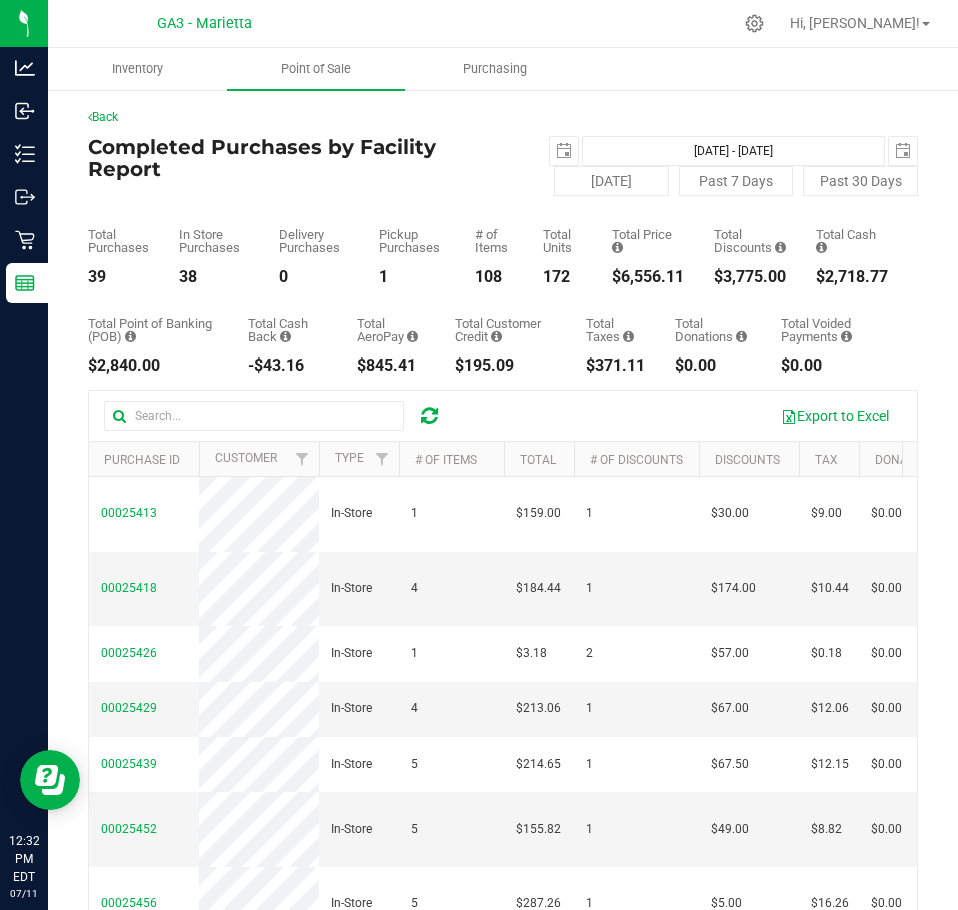 scroll, scrollTop: 213, scrollLeft: 0, axis: vertical 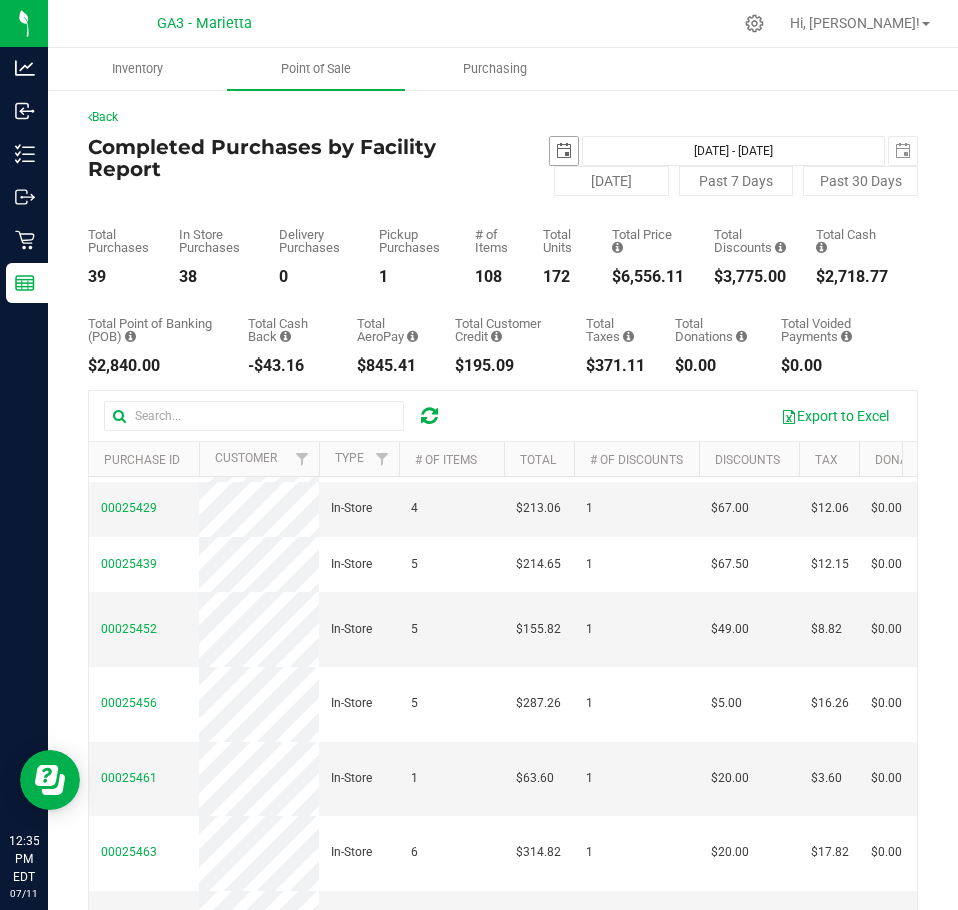 click at bounding box center (564, 151) 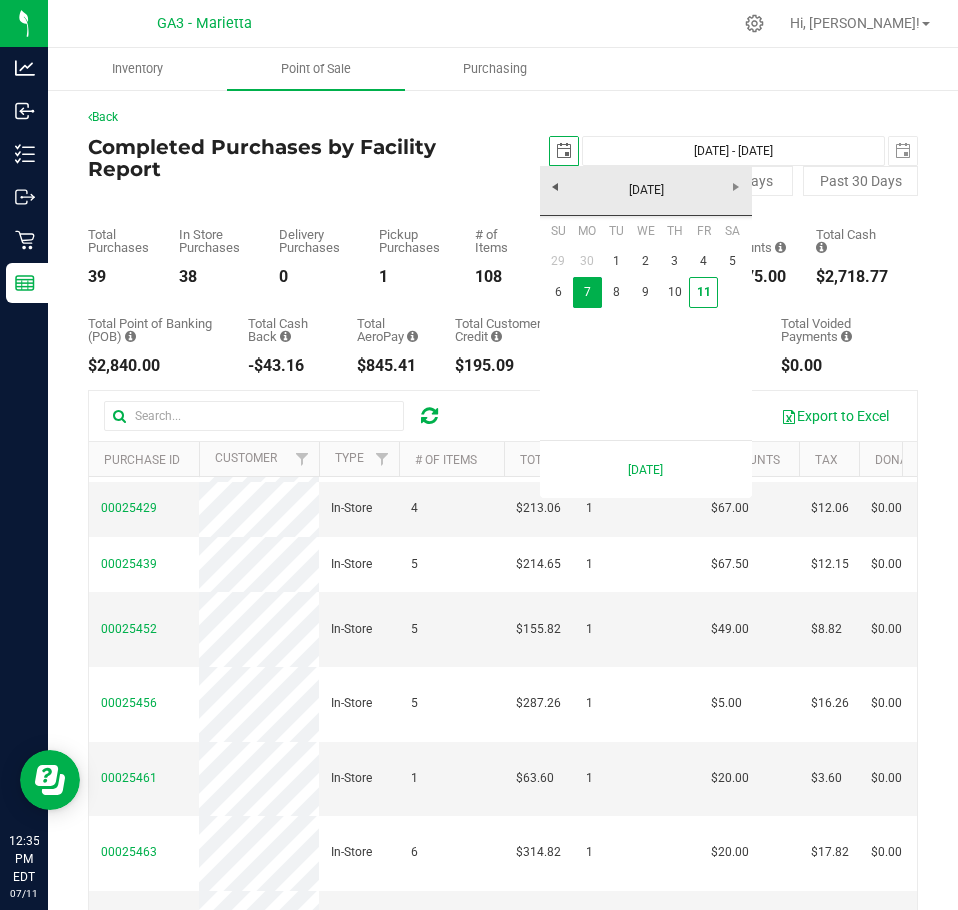 scroll, scrollTop: 0, scrollLeft: 50, axis: horizontal 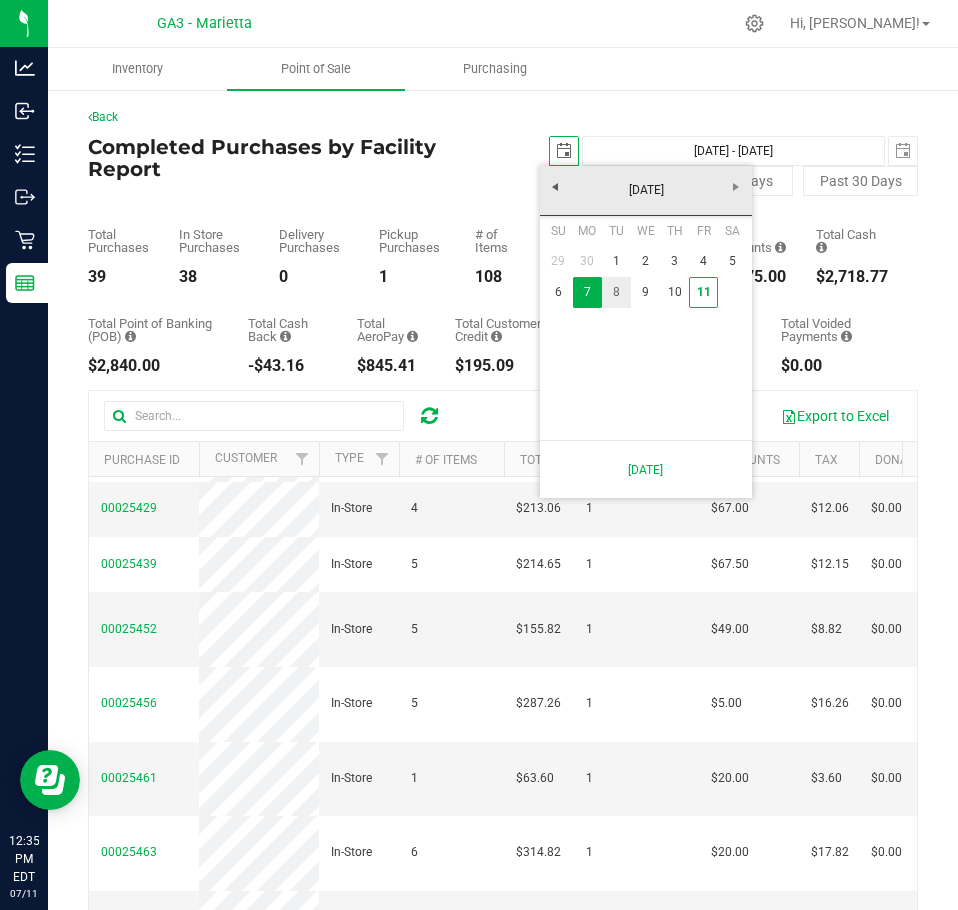 click on "8" at bounding box center (616, 292) 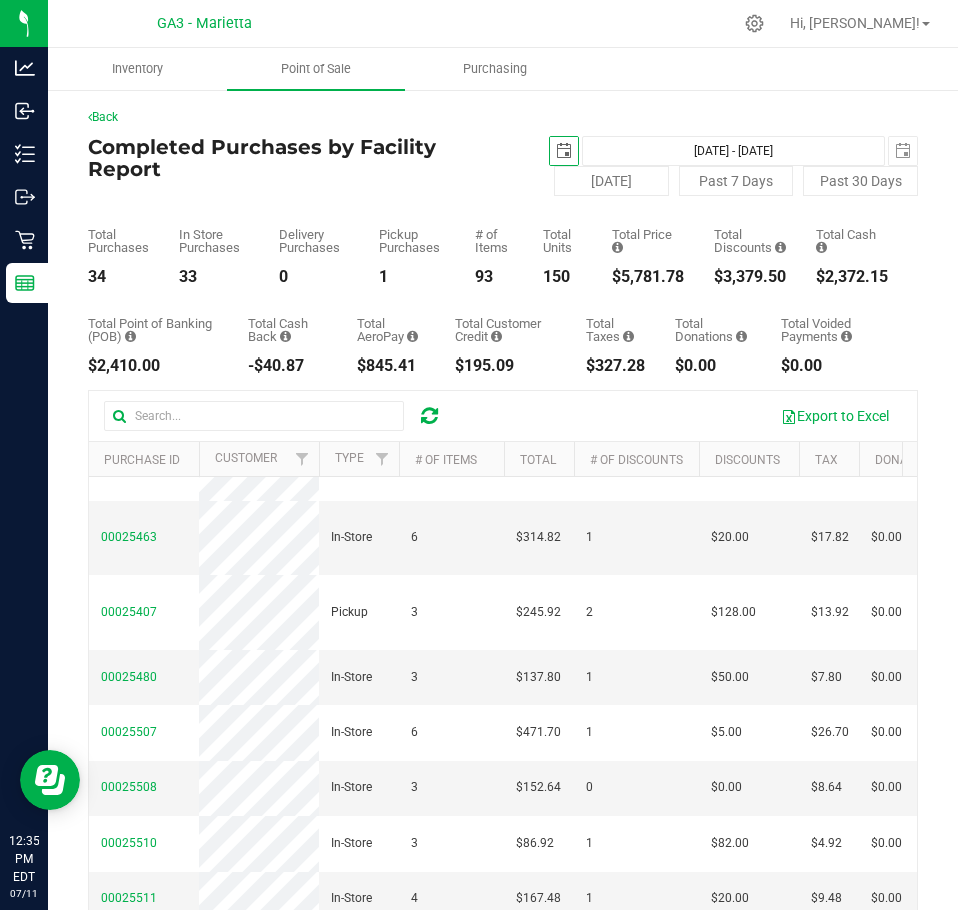 scroll, scrollTop: 0, scrollLeft: 0, axis: both 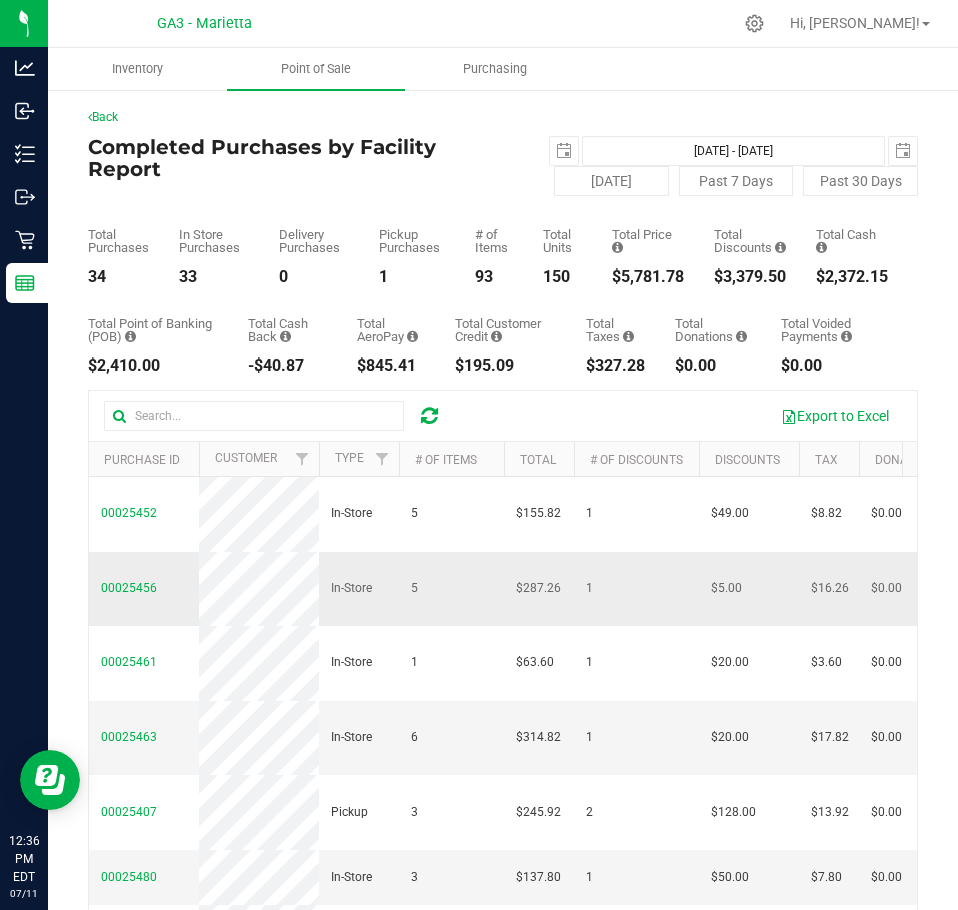 click on "00025456 In-Store 5 $287.26 1 $5.00 $16.26 $0.00 $197.17 $0.00 $0.00 $0.00 $0.00 $0.00 $0.00 $90.09 $0.00 $0.00 $0.00 $0.00 $0.00 $0.00  -   -  - [DATE] 12:00 PM EDT [EMAIL_ADDRESS][DOMAIN_NAME] [DATE] 11:52 AM EDT [EMAIL_ADDRESS][DOMAIN_NAME] [DATE] 11:59 AM EDT [EMAIL_ADDRESS][DOMAIN_NAME] [EMAIL_ADDRESS][DOMAIN_NAME] [DATE] 12:00 PM EDT" at bounding box center (1466, 589) 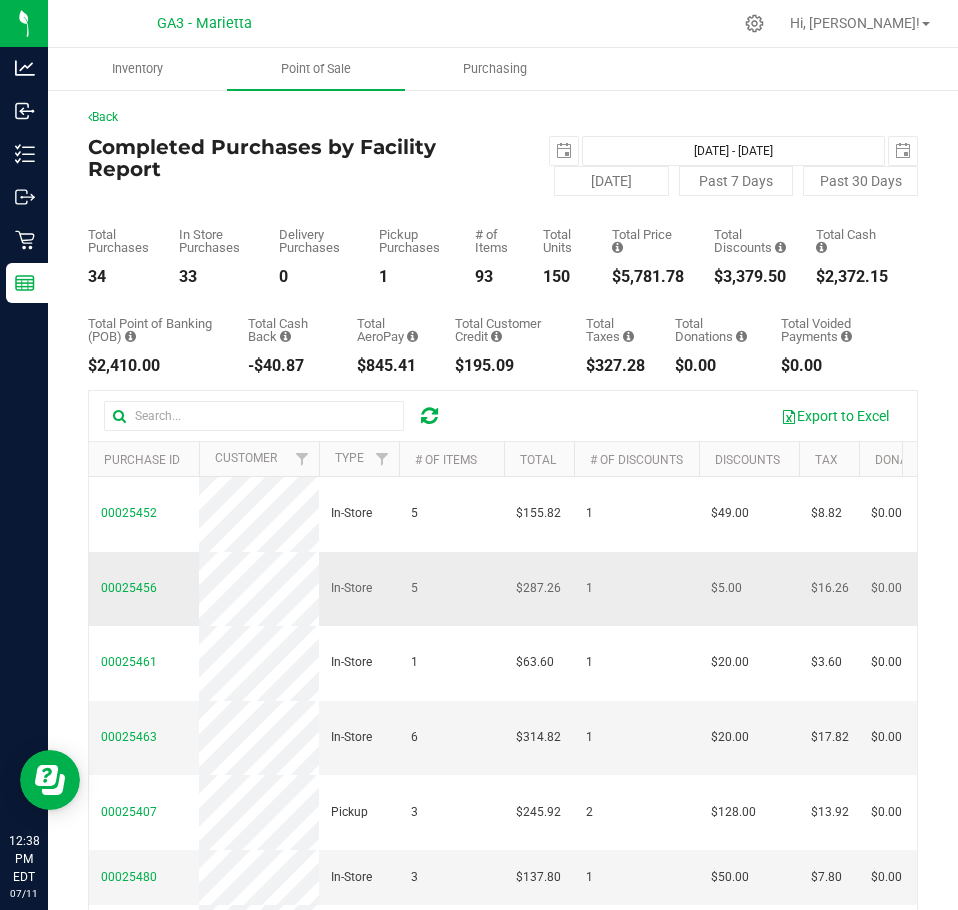 scroll, scrollTop: 200, scrollLeft: 0, axis: vertical 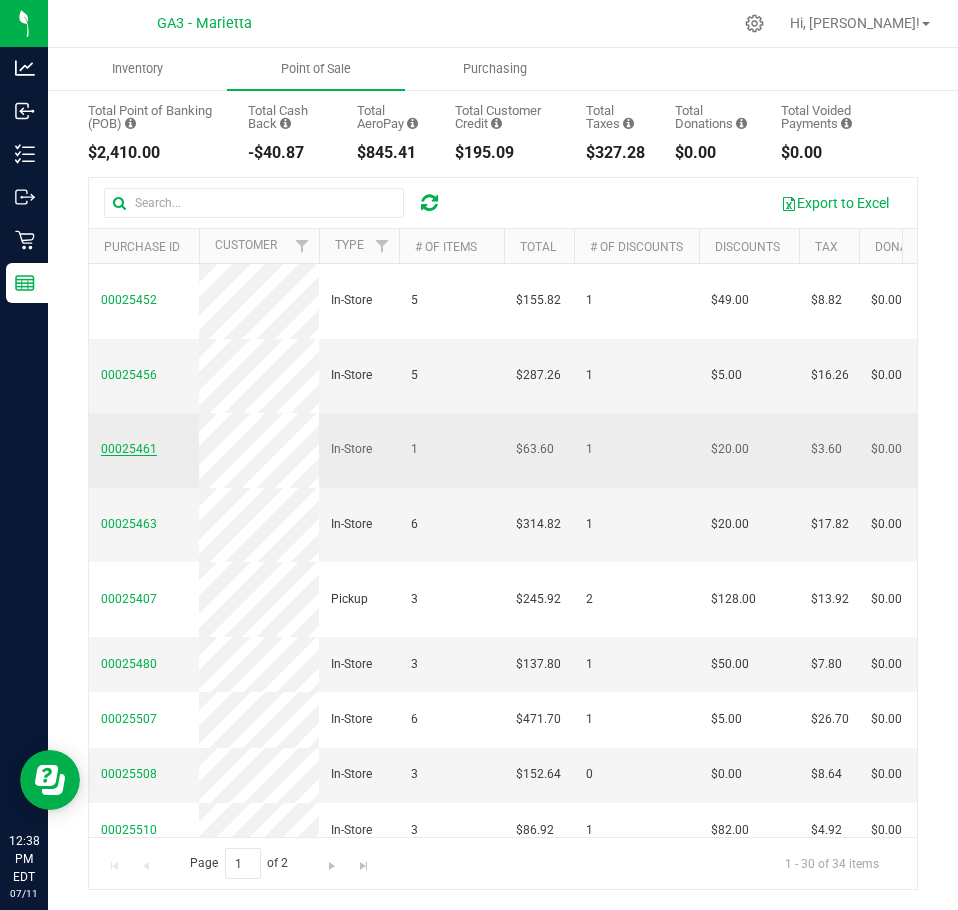 click on "00025461 In-Store 1 $63.60 1 $20.00 $3.60 $0.00 $63.60 $0.00 $0.00 $0.00 $0.00 $0.00 $0.00 $0.00 $0.00 $0.00 $0.00 $0.00 $0.00 $0.00  -   -  - [DATE] 12:20 PM EDT [EMAIL_ADDRESS][DOMAIN_NAME] [DATE] 12:19 PM EDT [EMAIL_ADDRESS][DOMAIN_NAME] [DATE] 12:20 PM EDT [EMAIL_ADDRESS][DOMAIN_NAME] [EMAIL_ADDRESS][DOMAIN_NAME] [DATE] 12:20 PM EDT" at bounding box center (1466, 450) 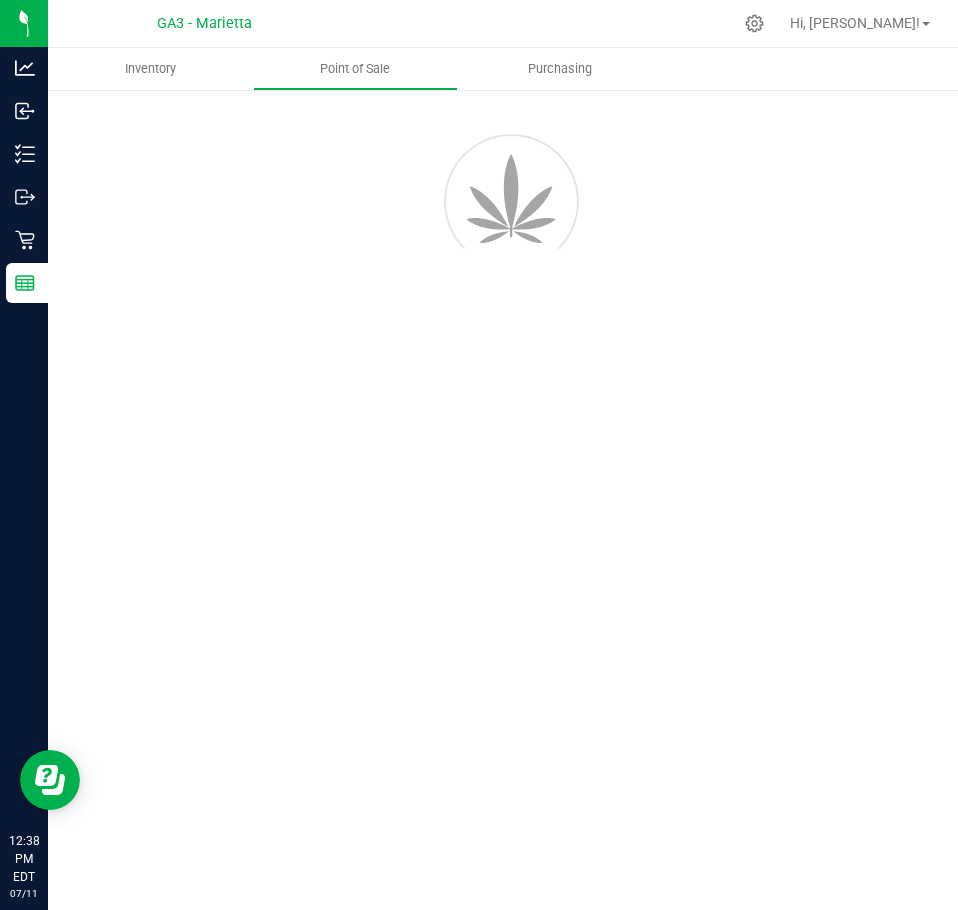 scroll, scrollTop: 0, scrollLeft: 0, axis: both 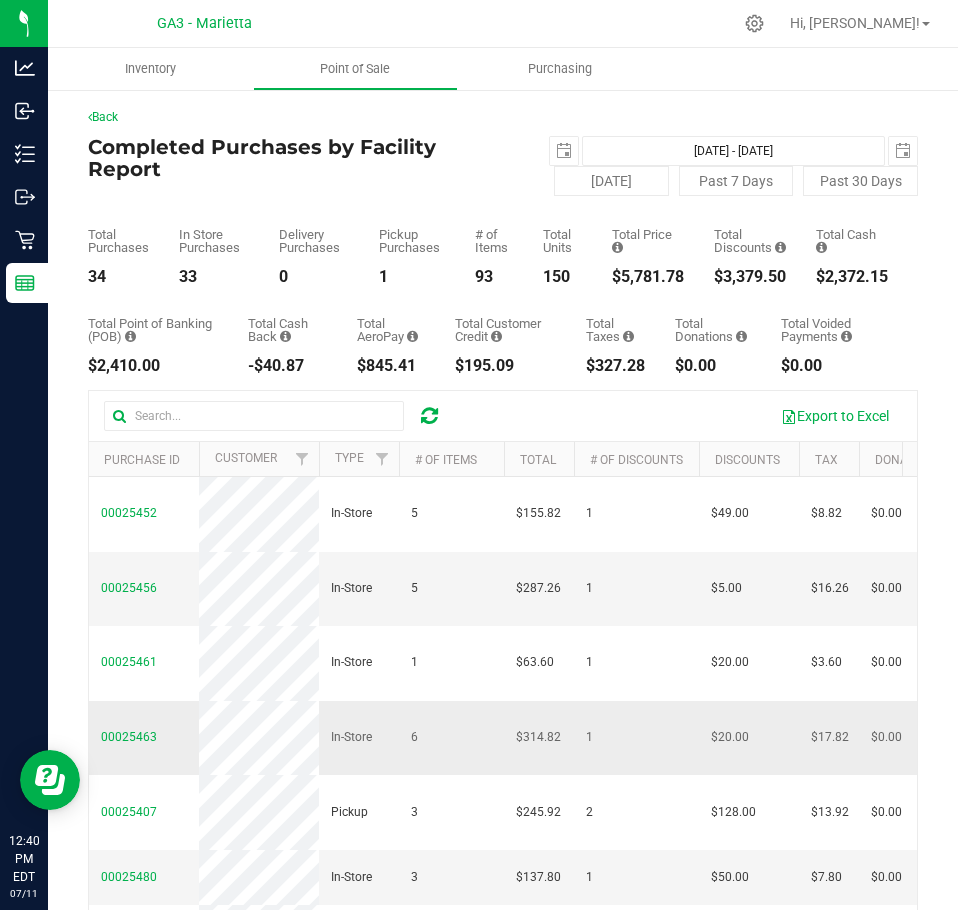 click on "00025463 In-Store 6 $314.82 1 $20.00 $17.82 $0.00 $0.00 $0.00 $0.00 $0.00 $0.00 $0.00 $314.82 $0.00 $0.00 $0.00 $0.00 $0.00 $0.00 $0.00  -   -  - [DATE] 12:34 PM EDT [EMAIL_ADDRESS][DOMAIN_NAME] [DATE] 12:27 PM EDT [EMAIL_ADDRESS][DOMAIN_NAME] [DATE] 12:33 PM EDT [EMAIL_ADDRESS][DOMAIN_NAME] [EMAIL_ADDRESS][DOMAIN_NAME] [DATE] 12:34 PM EDT" at bounding box center [1466, 738] 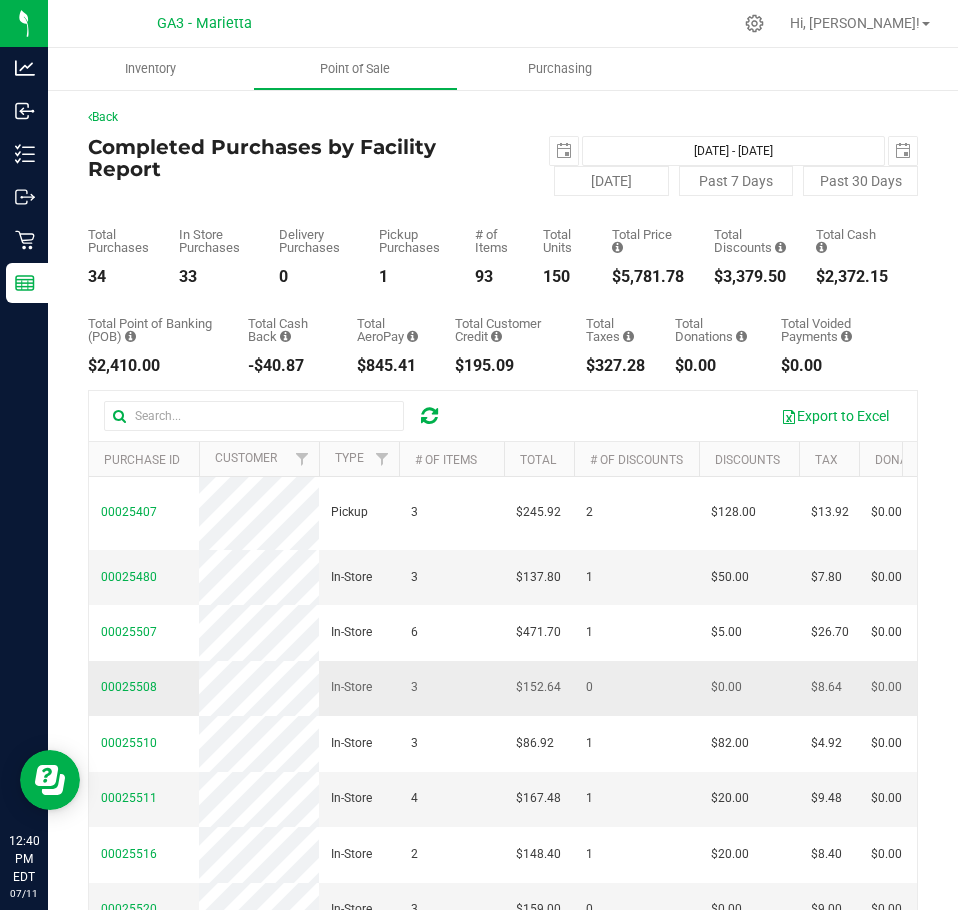 scroll, scrollTop: 200, scrollLeft: 0, axis: vertical 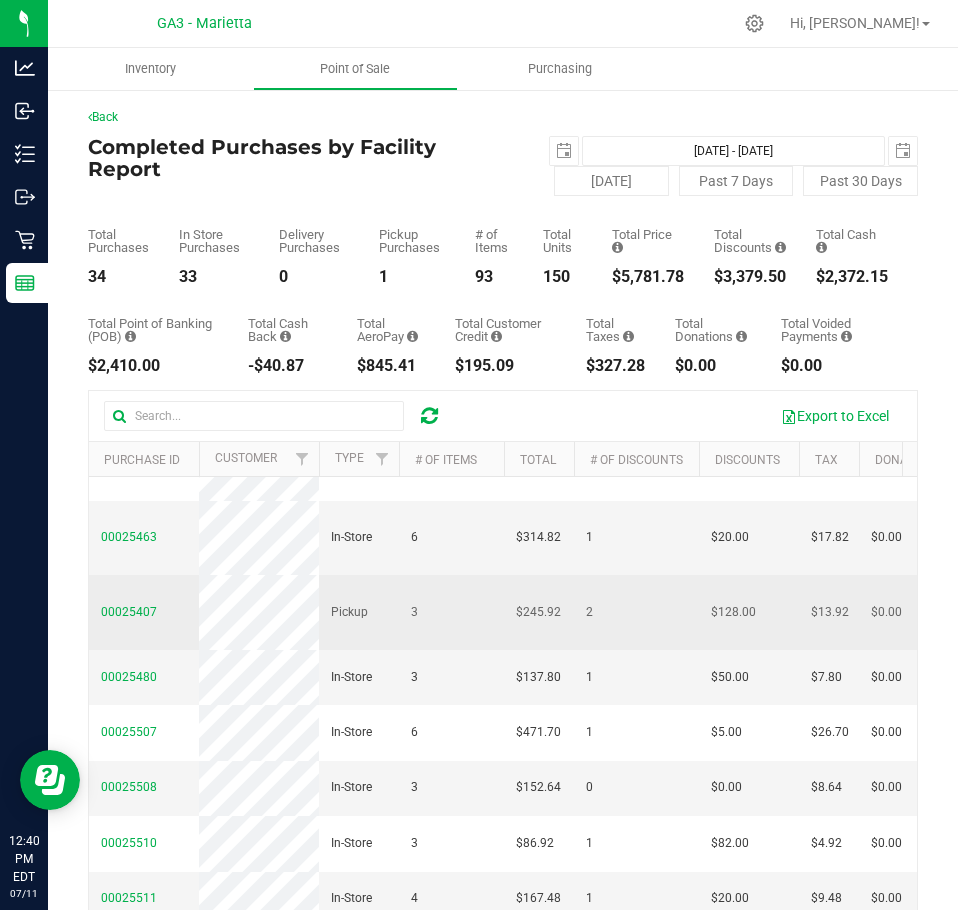 click on "00025407 Pickup 3 $245.92 2 $128.00 $13.92 $0.00 $0.00 $0.00 $0.00 $0.00 $0.00 $0.00 $245.92 $0.00 $0.00 $0.00 $0.00 $0.00 $0.00 $0.00 [DATE] 12:00 PM EDT  -  - [DATE] 1:07 PM EDT [DOMAIN_NAME][EMAIL_ADDRESS][DOMAIN_NAME] [DATE] 5:33 PM EDT [EMAIL_ADDRESS][DOMAIN_NAME] [DATE] 1:03 PM EDT [DOMAIN_NAME][EMAIL_ADDRESS][DOMAIN_NAME] [EMAIL_ADDRESS][DOMAIN_NAME] [DATE] 1:07 PM EDT" at bounding box center (1466, 612) 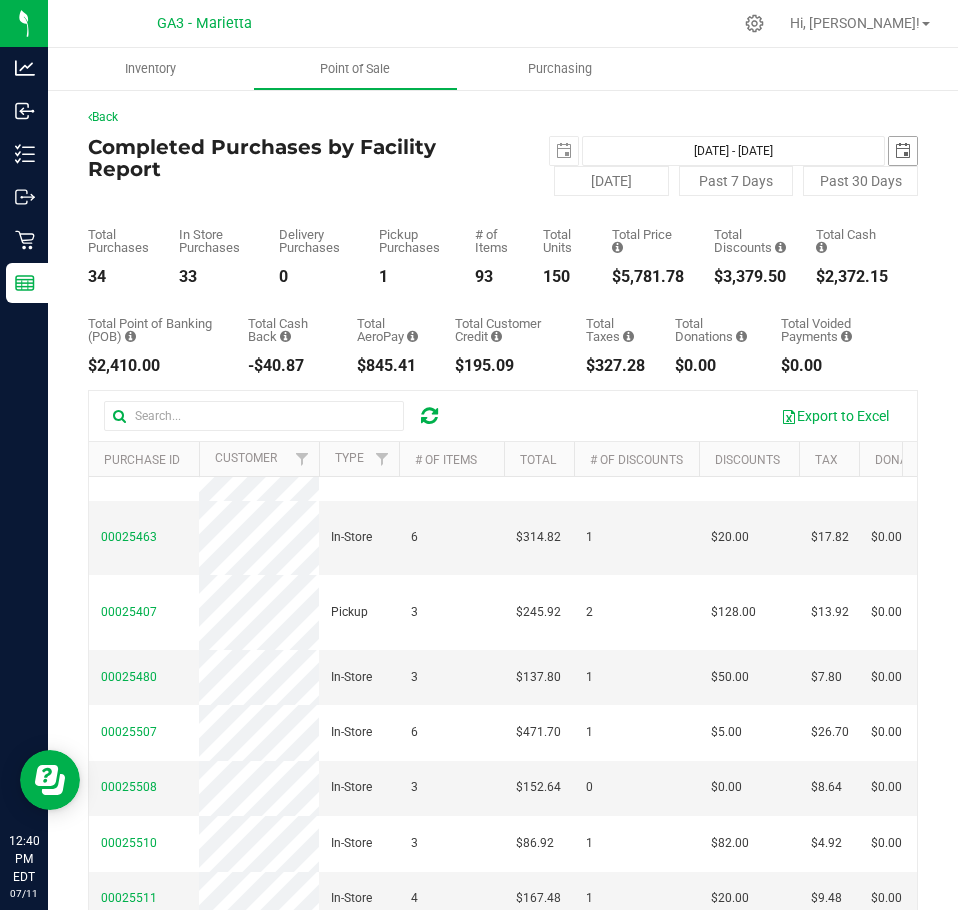 click at bounding box center (903, 151) 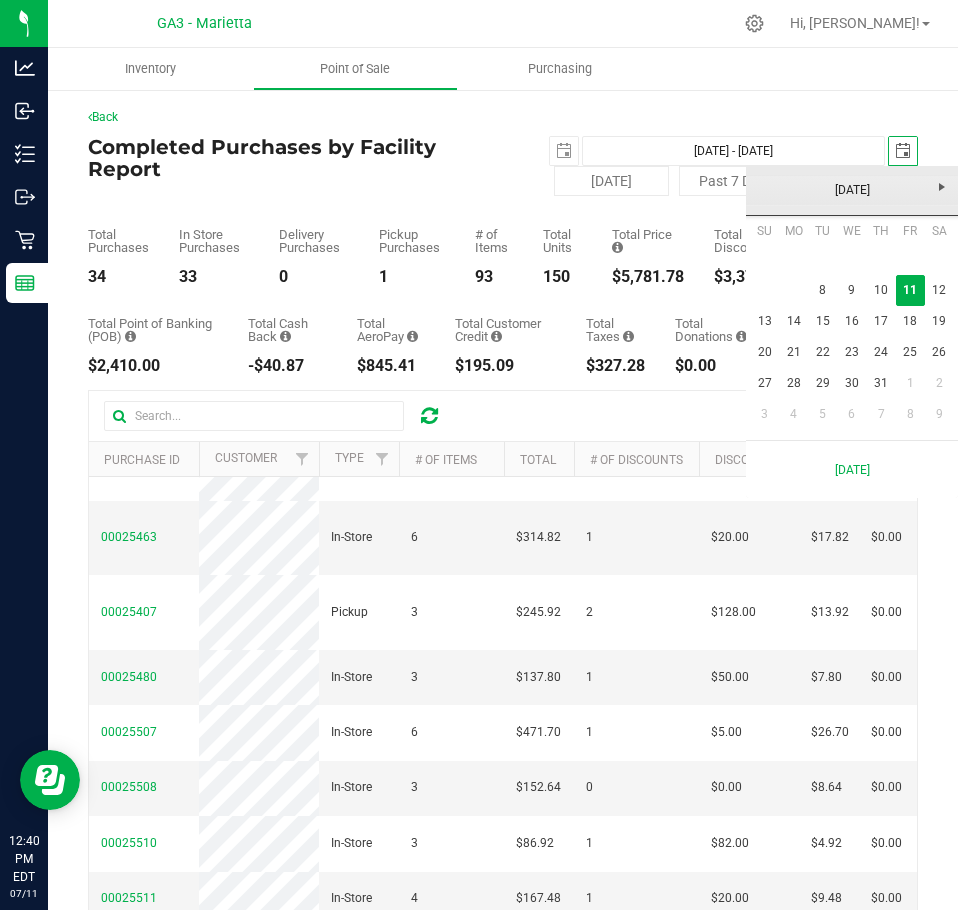 scroll, scrollTop: 0, scrollLeft: 50, axis: horizontal 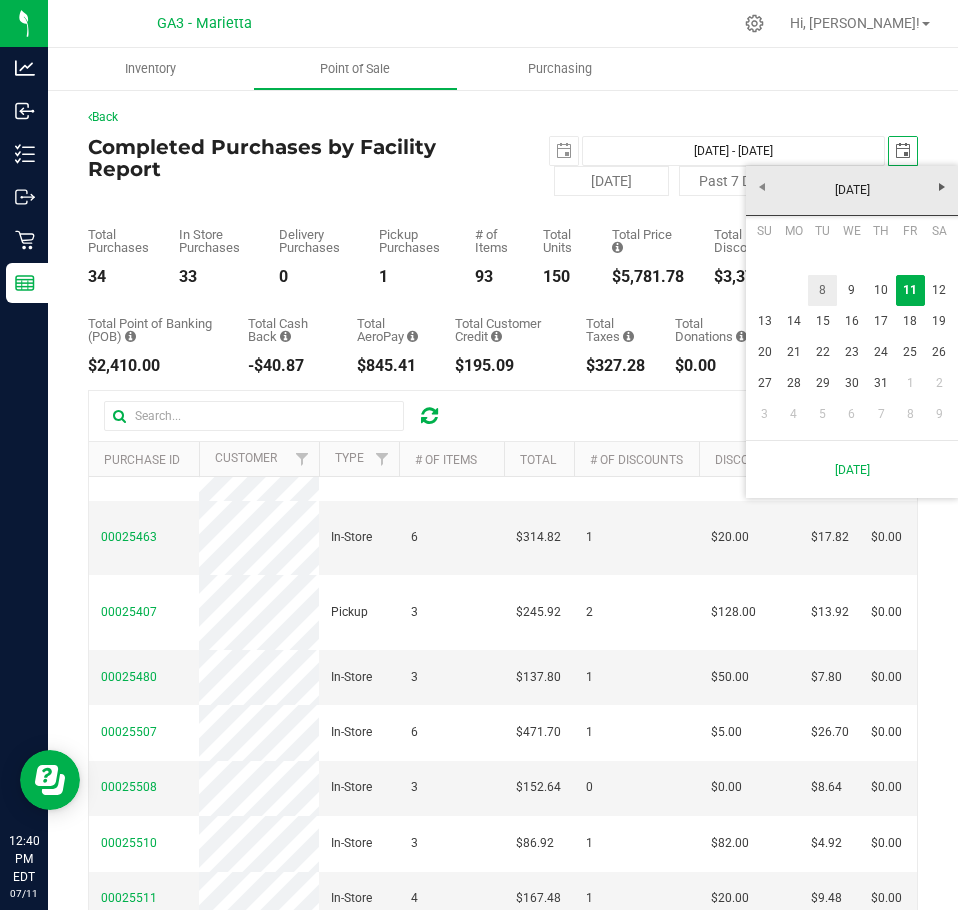 click on "8" at bounding box center [822, 290] 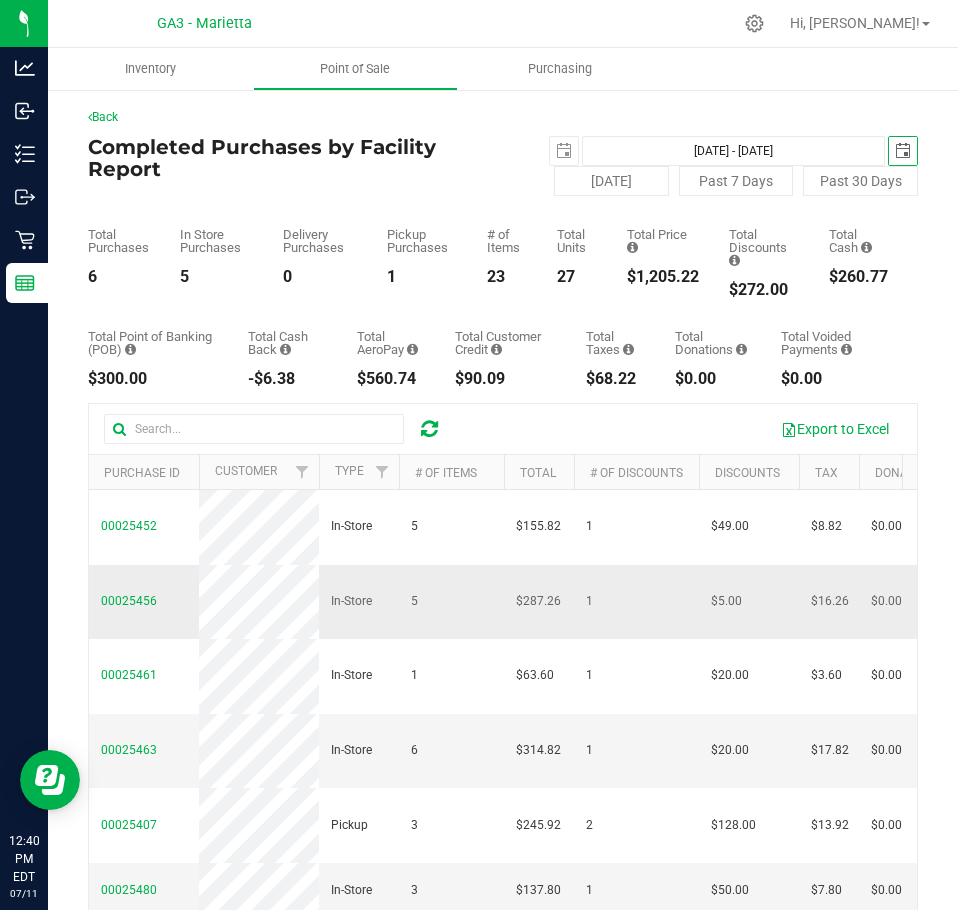 scroll, scrollTop: 0, scrollLeft: 0, axis: both 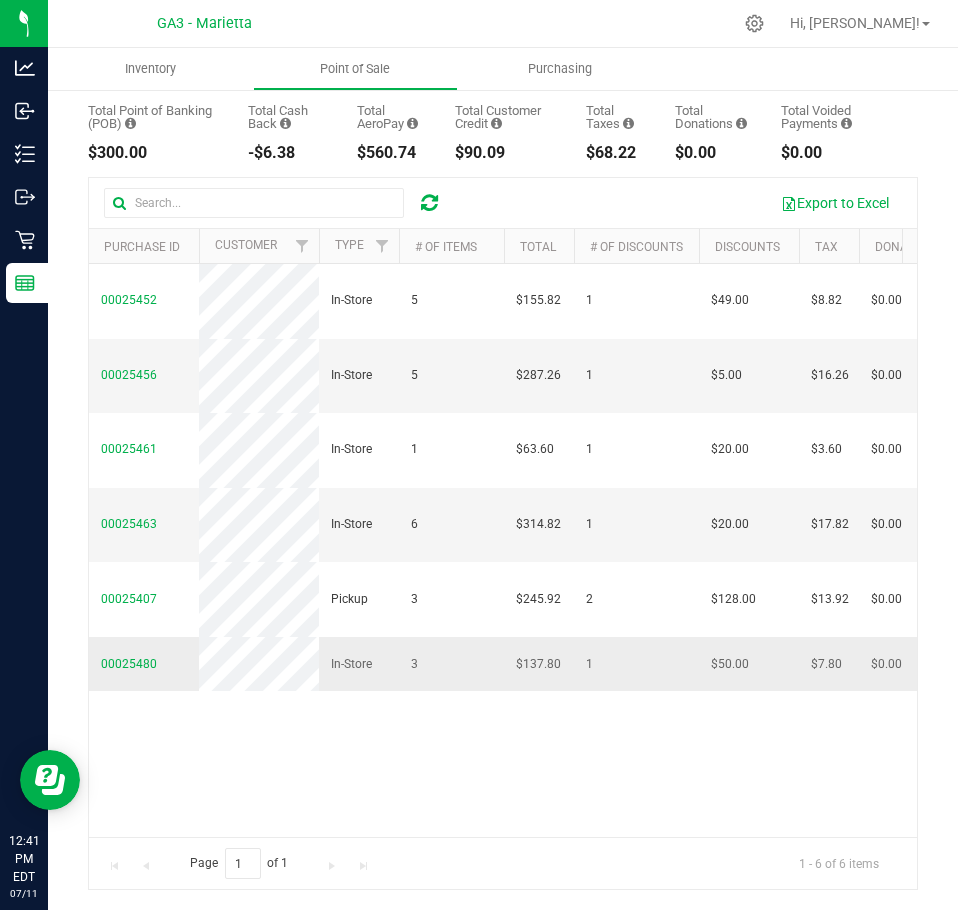 click on "00025480 In-Store 3 $137.80 1 $50.00 $7.80 $0.00 $0.00 $0.00 $0.00 $0.00 $0.00 $140.00 $0.00 $0.00 $0.00 -$2.20 $0.00 $3.00 $0.00 $0.00  -   -  - [DATE] 4:08 PM EDT [EMAIL_ADDRESS][DOMAIN_NAME] [DATE] 4:06 PM EDT [EMAIL_ADDRESS][DOMAIN_NAME] [DATE] 4:06 PM EDT [EMAIL_ADDRESS][DOMAIN_NAME] [EMAIL_ADDRESS][DOMAIN_NAME] [DATE] 4:08 PM EDT" at bounding box center [1466, 664] 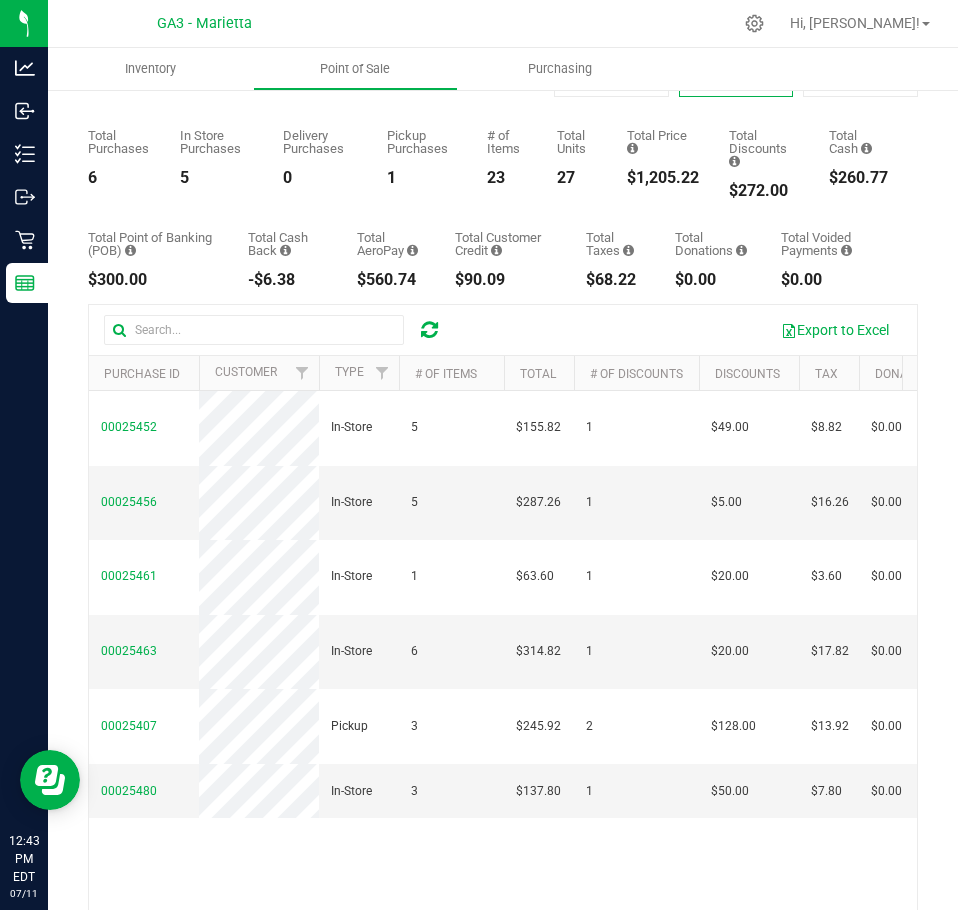 scroll, scrollTop: 0, scrollLeft: 0, axis: both 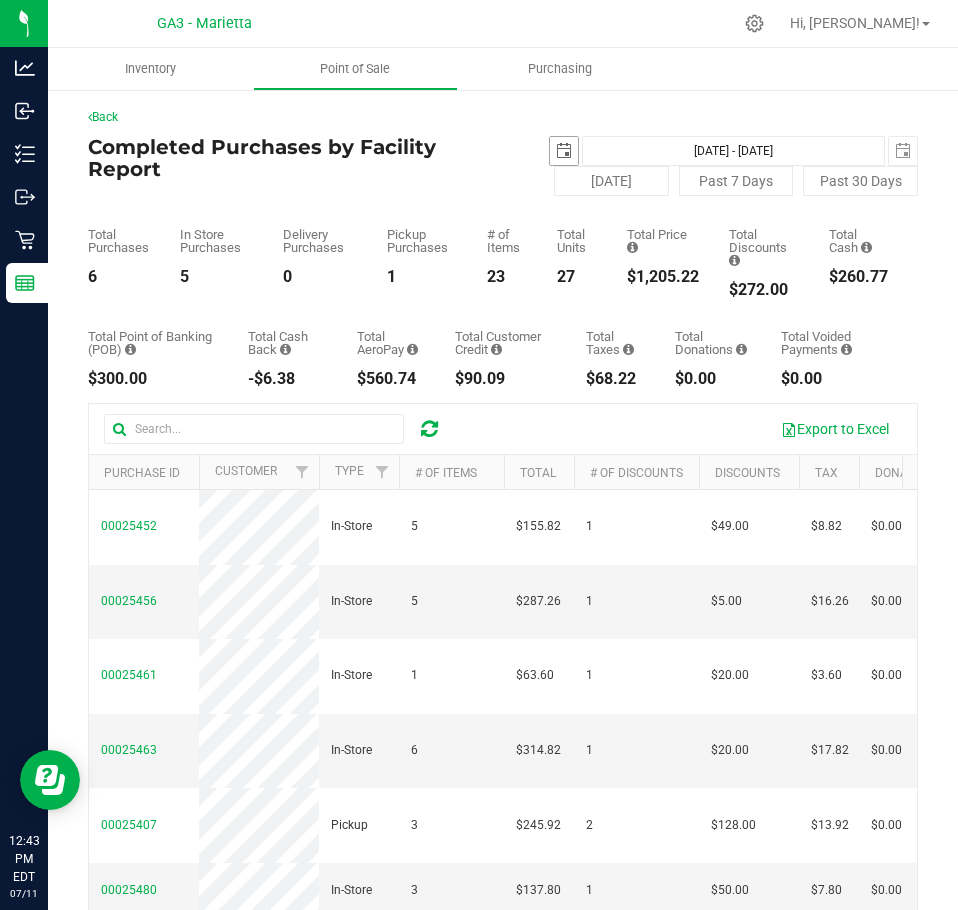 click at bounding box center [564, 151] 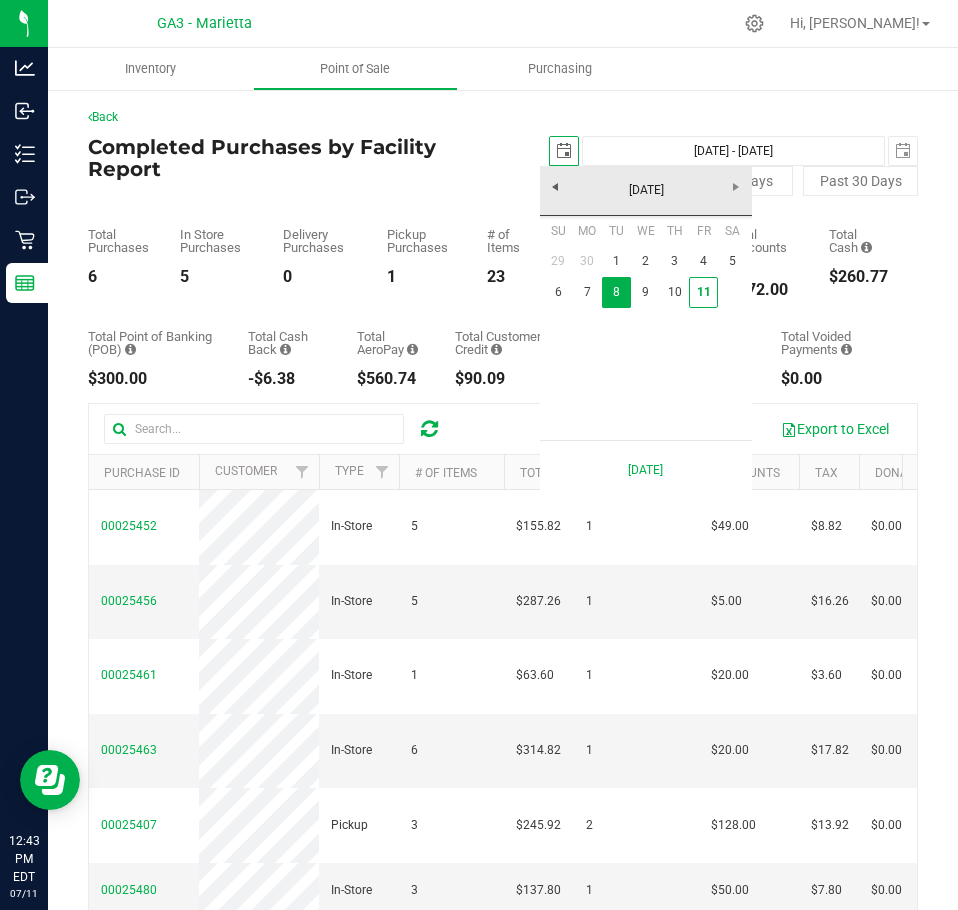 scroll, scrollTop: 0, scrollLeft: 50, axis: horizontal 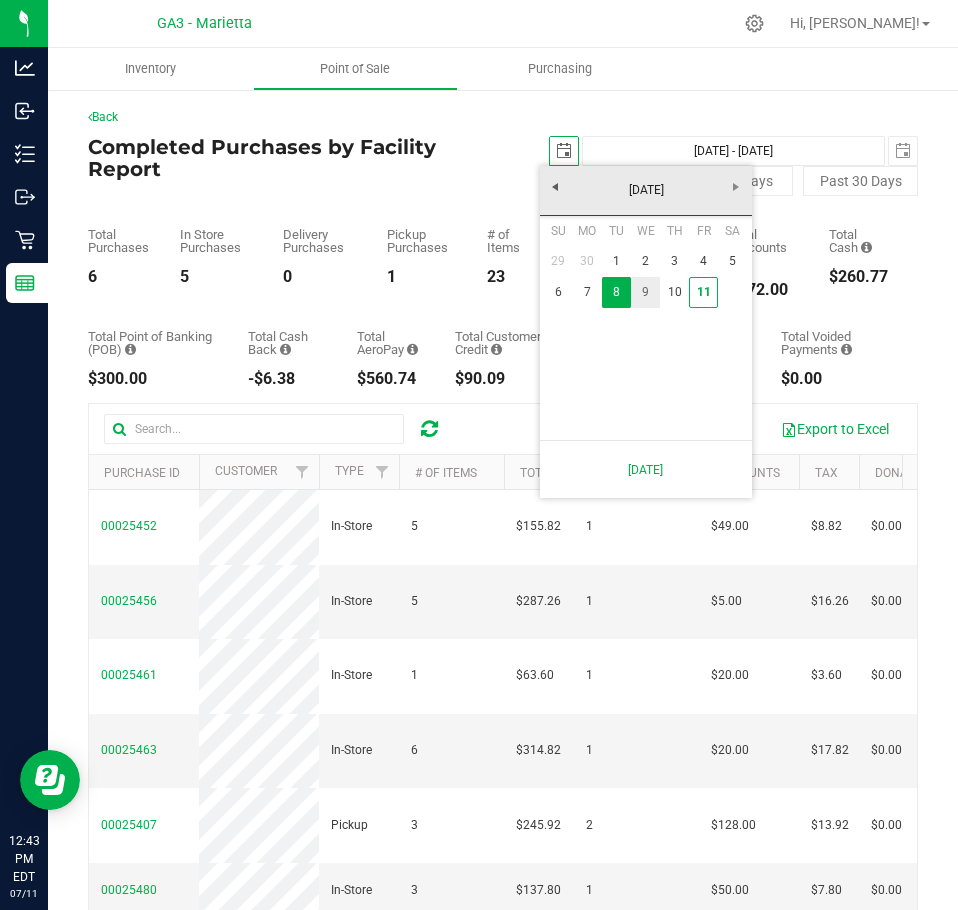 click on "9" at bounding box center [645, 292] 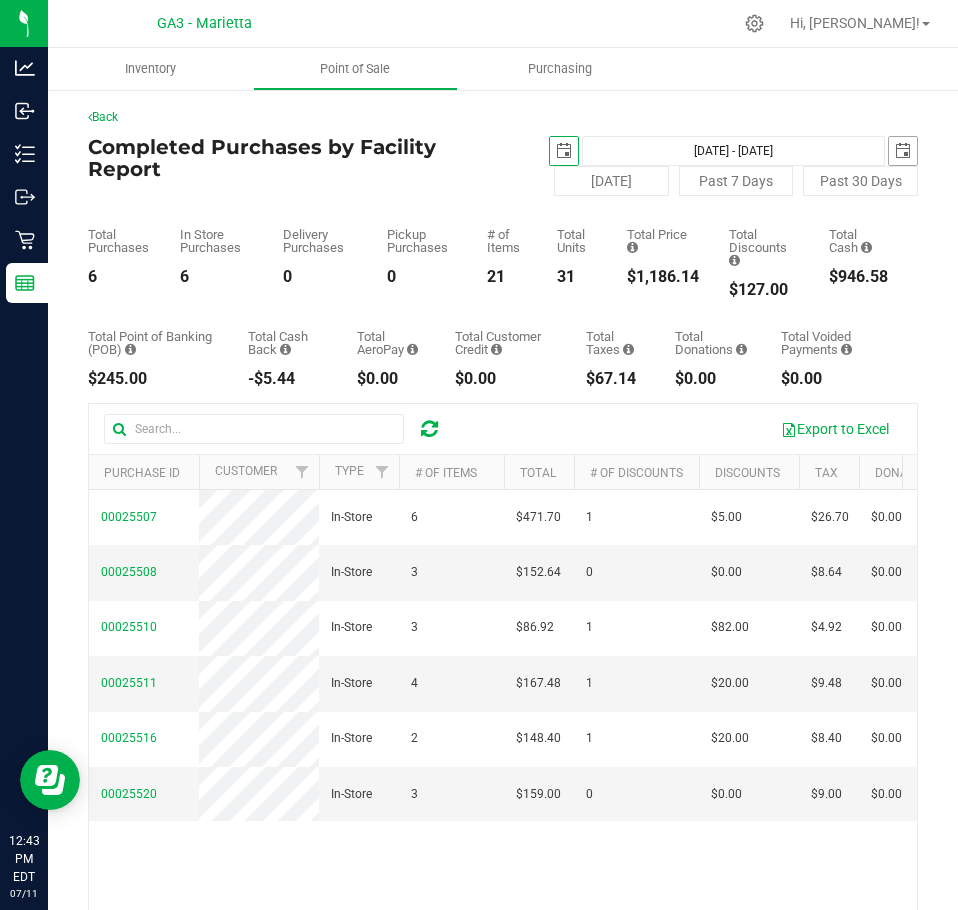 click at bounding box center (903, 151) 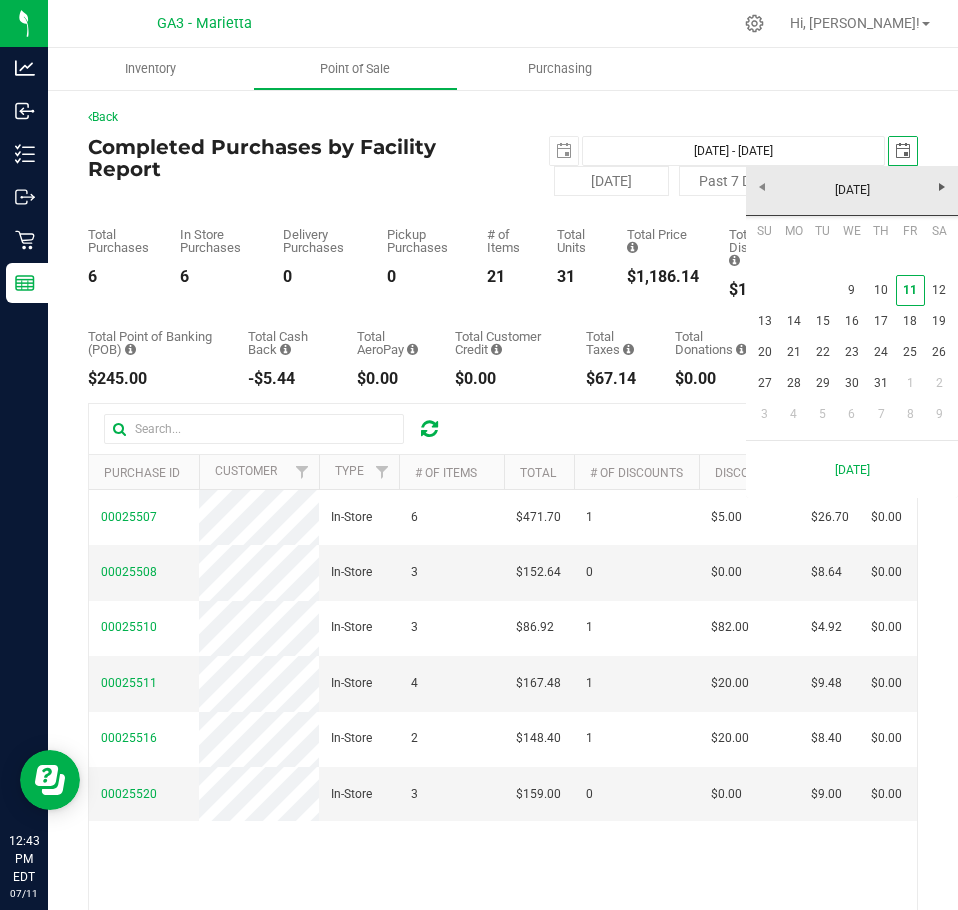 scroll, scrollTop: 0, scrollLeft: 0, axis: both 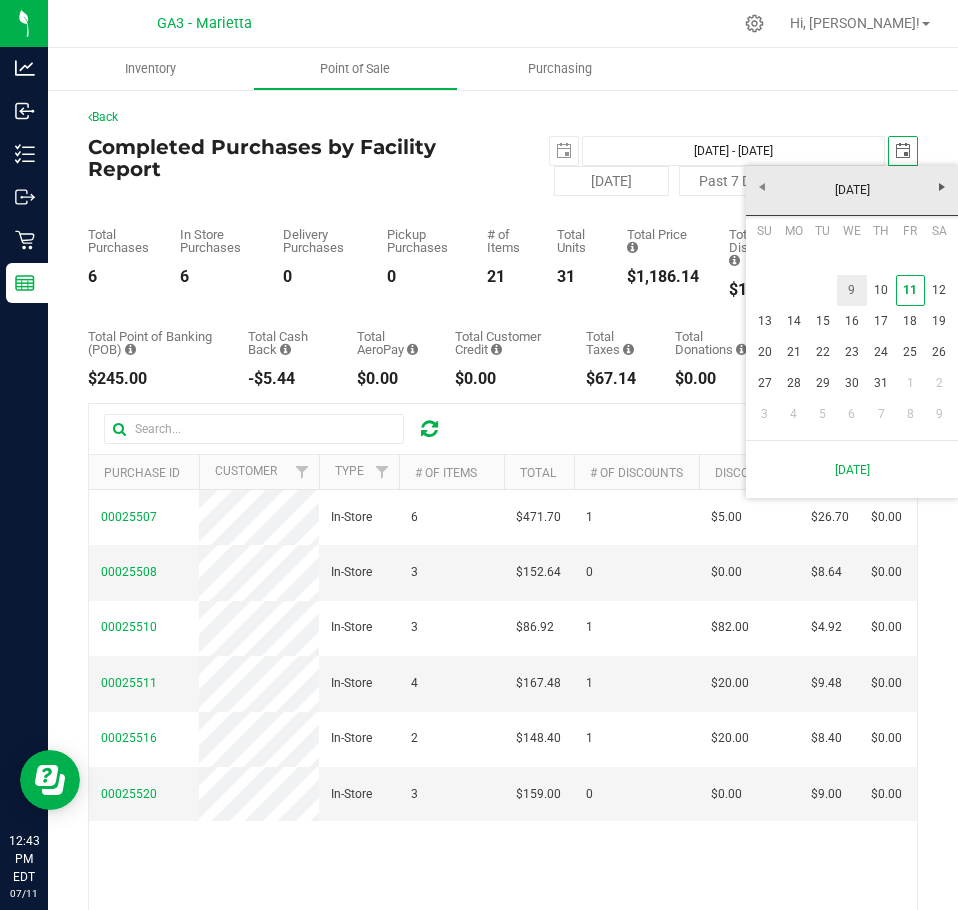 click on "9" at bounding box center (851, 290) 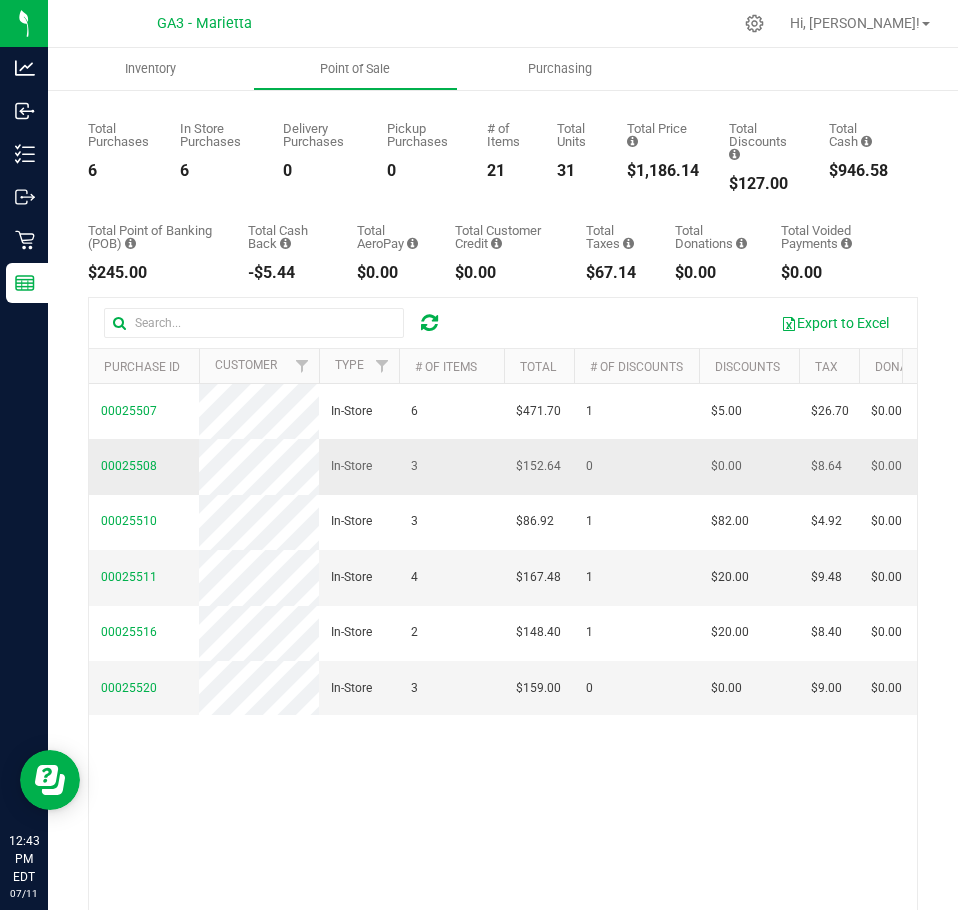 scroll, scrollTop: 226, scrollLeft: 0, axis: vertical 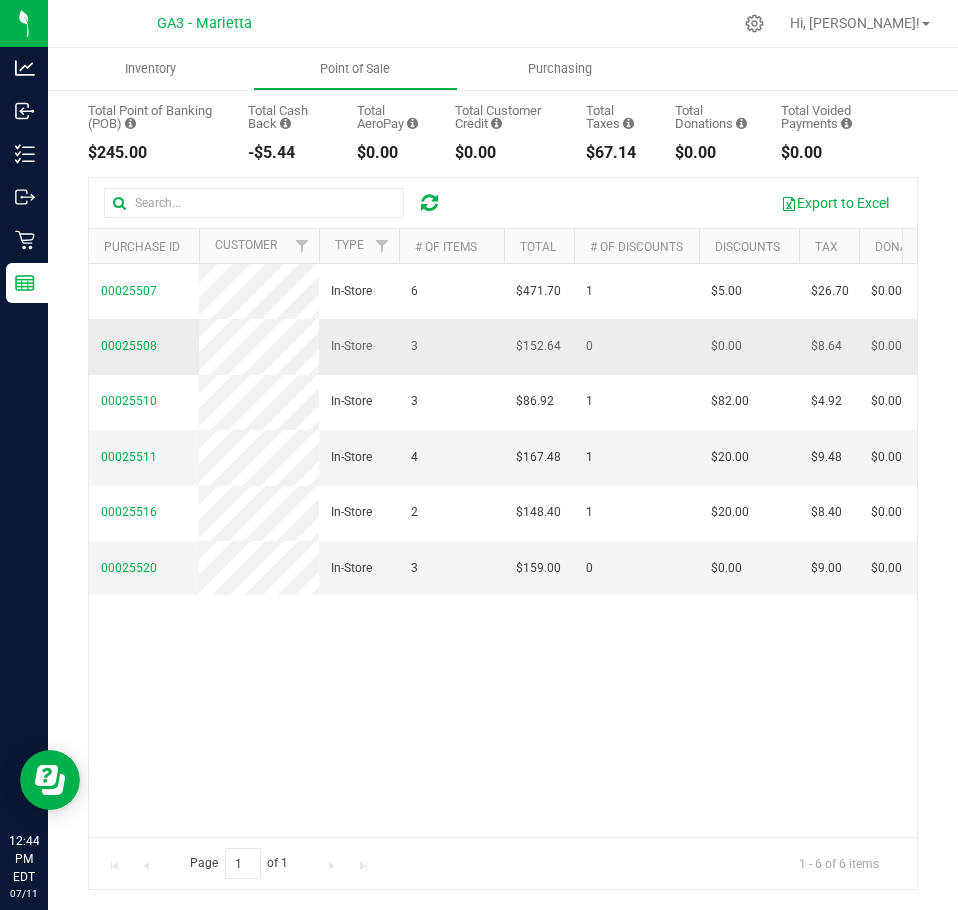 drag, startPoint x: 325, startPoint y: 373, endPoint x: 185, endPoint y: 365, distance: 140.22838 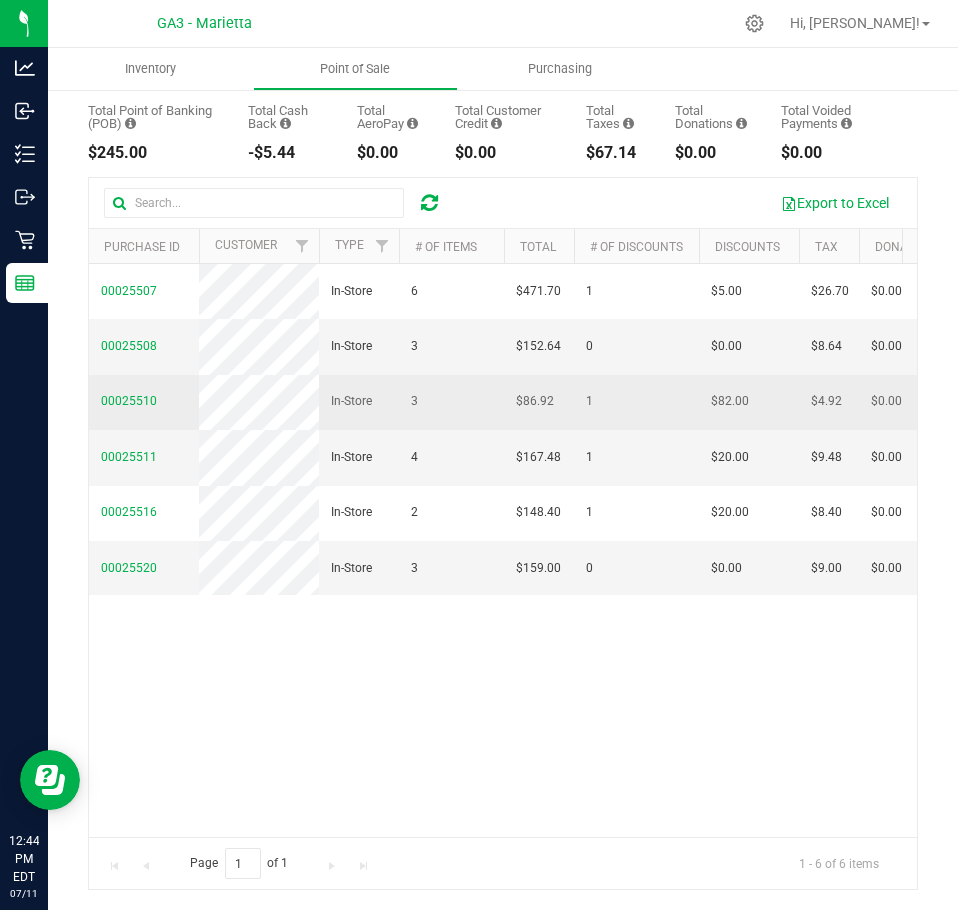 click on "00025510 In-Store 3 $86.92 1 $82.00 $4.92 $0.00 $0.00 $0.00 $0.00 $0.00 $0.00 $90.00 $0.00 $0.00 $0.00 -$3.08 $0.00 $3.00 $0.00 $0.00  -   -  - [DATE] 2:14 PM EDT [EMAIL_ADDRESS][DOMAIN_NAME] [DATE] 2:11 PM EDT [EMAIL_ADDRESS][DOMAIN_NAME] [DATE] 2:12 PM EDT [EMAIL_ADDRESS][DOMAIN_NAME] [EMAIL_ADDRESS][DOMAIN_NAME] [DATE] 2:14 PM EDT" at bounding box center (1466, 402) 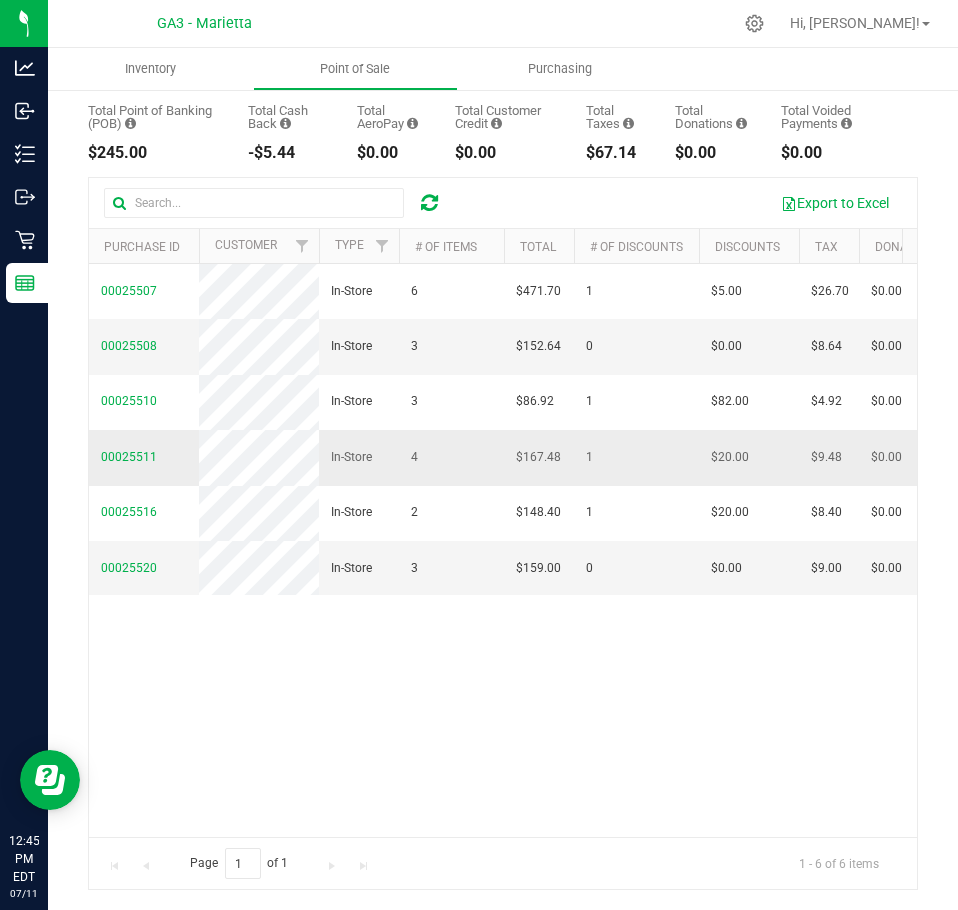 click on "00025511 In-Store 4 $167.48 1 $20.00 $9.48 $0.00 $167.48 $0.00 $0.00 $0.00 $0.00 $0.00 $0.00 $0.00 $0.00 $0.00 $0.00 $0.00 $0.00 $0.00  -   -  - [DATE] 2:26 PM EDT [EMAIL_ADDRESS][DOMAIN_NAME] [DATE] 2:23 PM EDT [EMAIL_ADDRESS][DOMAIN_NAME] [DATE] 2:26 PM EDT [EMAIL_ADDRESS][DOMAIN_NAME] [EMAIL_ADDRESS][DOMAIN_NAME] [DATE] 2:26 PM EDT" at bounding box center [1466, 457] 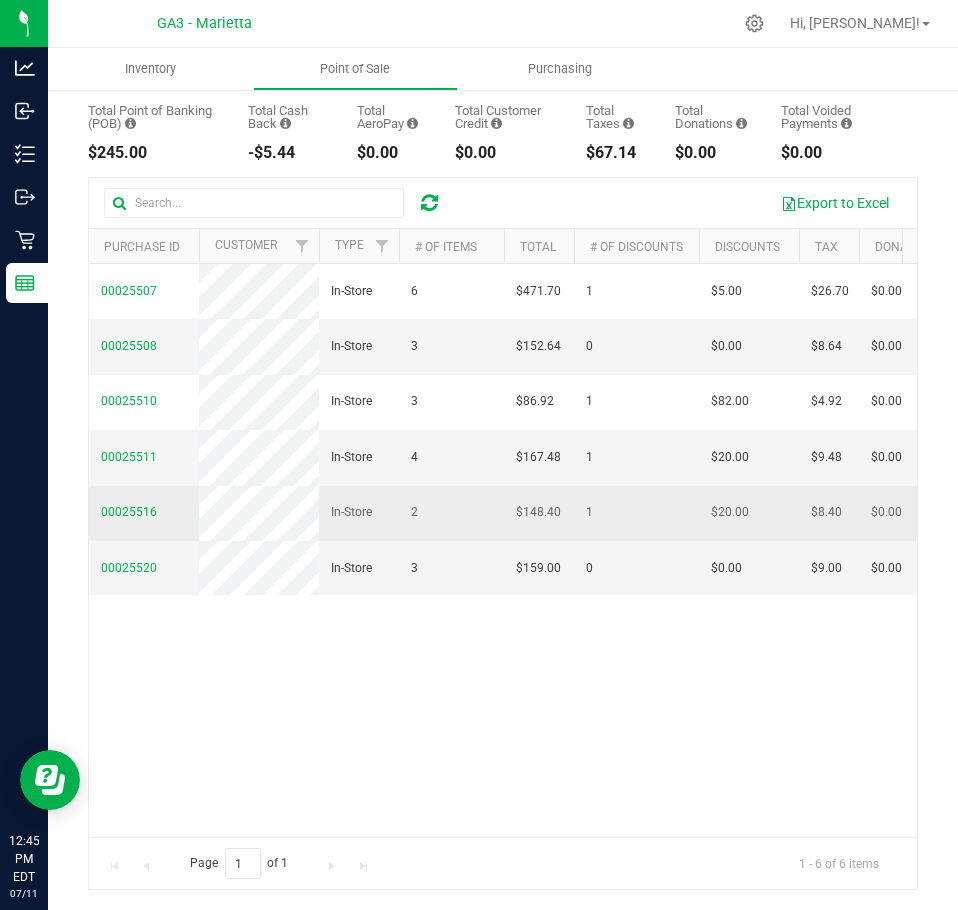 click on "00025516 In-Store 2 $148.40 1 $20.00 $8.40 $0.00 $148.40 $0.00 $0.00 $0.00 $0.00 $0.00 $0.00 $0.00 $0.00 $0.00 $0.00 $0.00 $0.00 $0.00  -   -  - [DATE] 3:47 PM EDT [EMAIL_ADDRESS][DOMAIN_NAME] [DATE] 3:46 PM EDT [EMAIL_ADDRESS][DOMAIN_NAME] [DATE] 3:46 PM EDT [EMAIL_ADDRESS][DOMAIN_NAME] [EMAIL_ADDRESS][DOMAIN_NAME] [DATE] 3:47 PM EDT" at bounding box center (1466, 513) 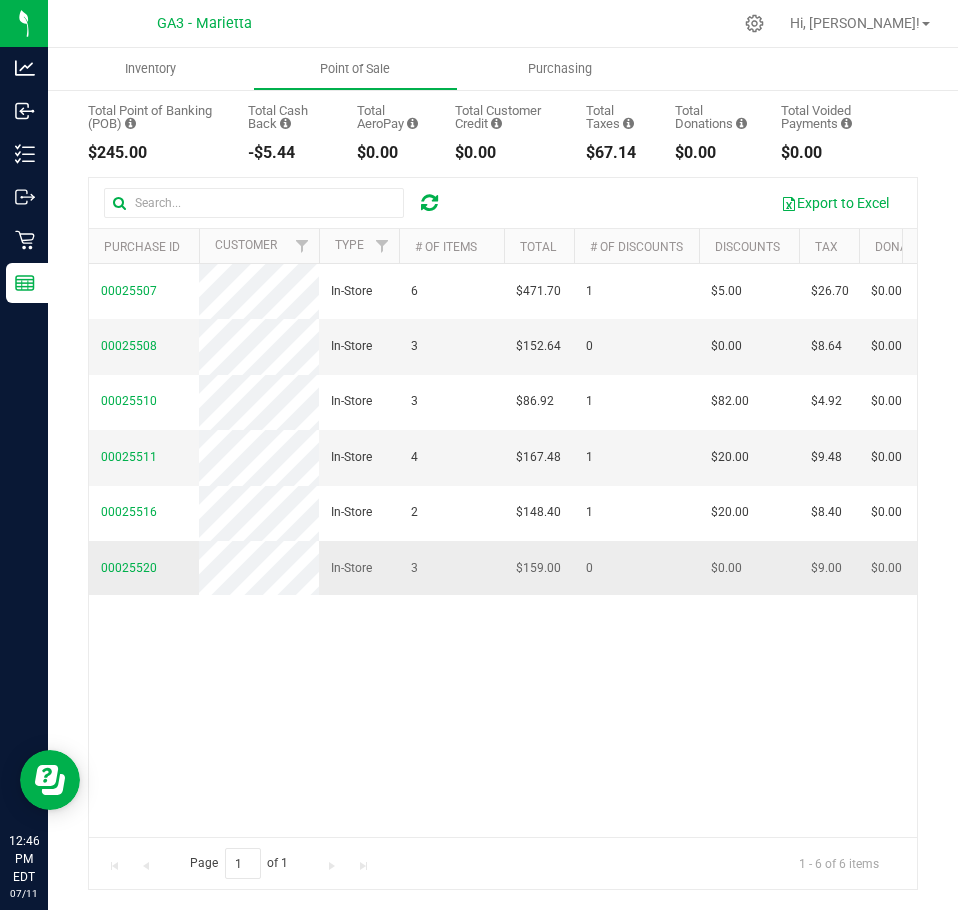 click on "00025520 In-Store 3 $159.00 0 $0.00 $9.00 $0.00 $159.00 $0.00 $0.00 $0.00 $0.00 $0.00 $0.00 $0.00 $0.00 $0.00 $0.00 $0.00 $0.00 $0.00  -   -  - [DATE] 6:21 PM EDT [EMAIL_ADDRESS][DOMAIN_NAME] [DATE] 6:19 PM EDT [EMAIL_ADDRESS][DOMAIN_NAME] [DATE] 6:20 PM EDT [EMAIL_ADDRESS][DOMAIN_NAME] [EMAIL_ADDRESS][DOMAIN_NAME] [DATE] 6:21 PM EDT" at bounding box center (1466, 568) 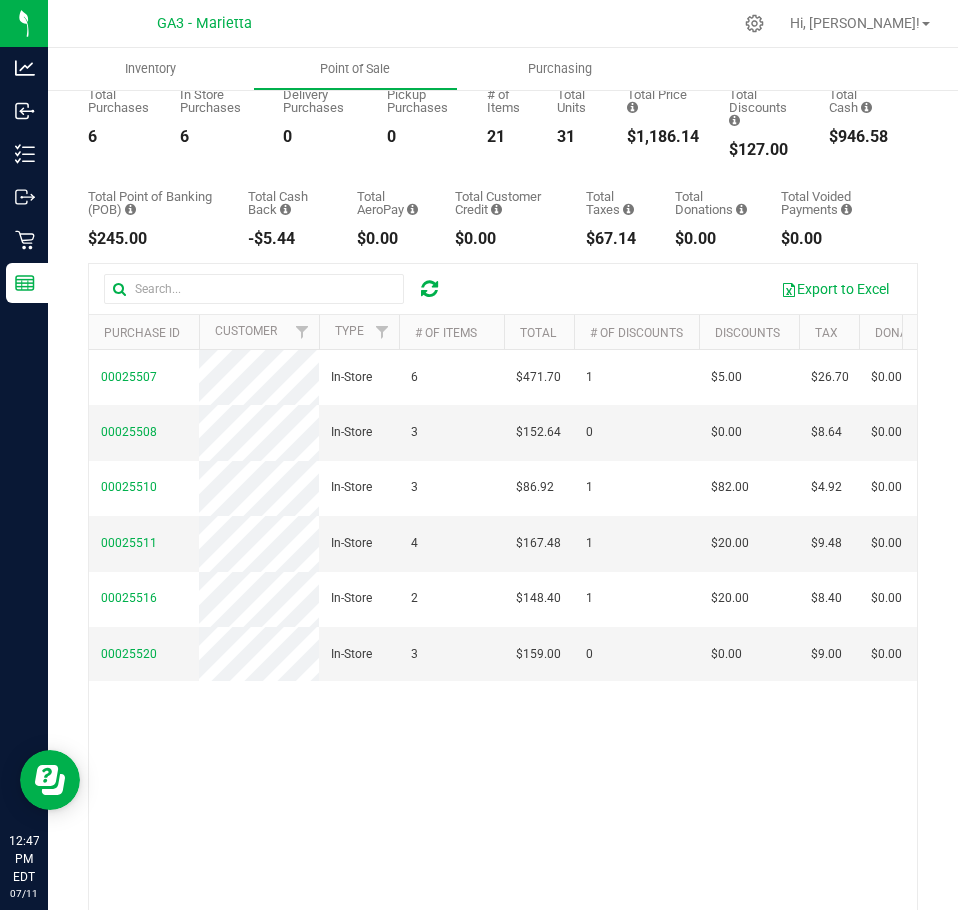 scroll, scrollTop: 0, scrollLeft: 0, axis: both 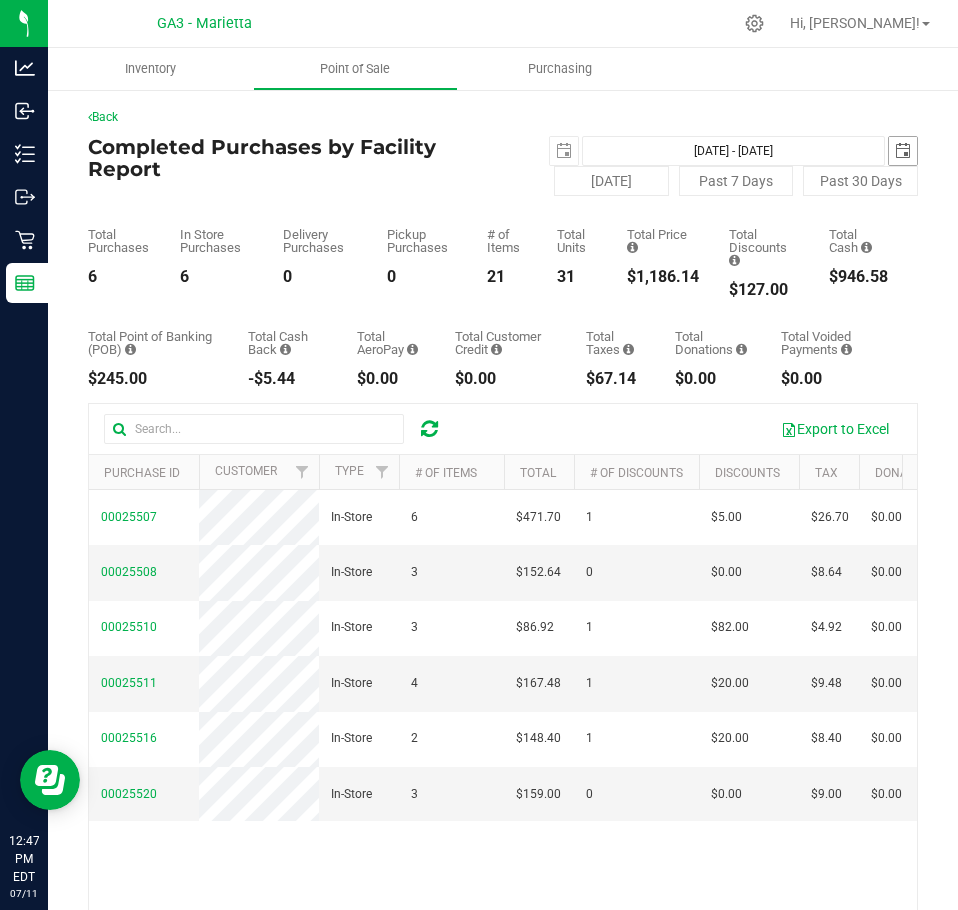 click at bounding box center (903, 151) 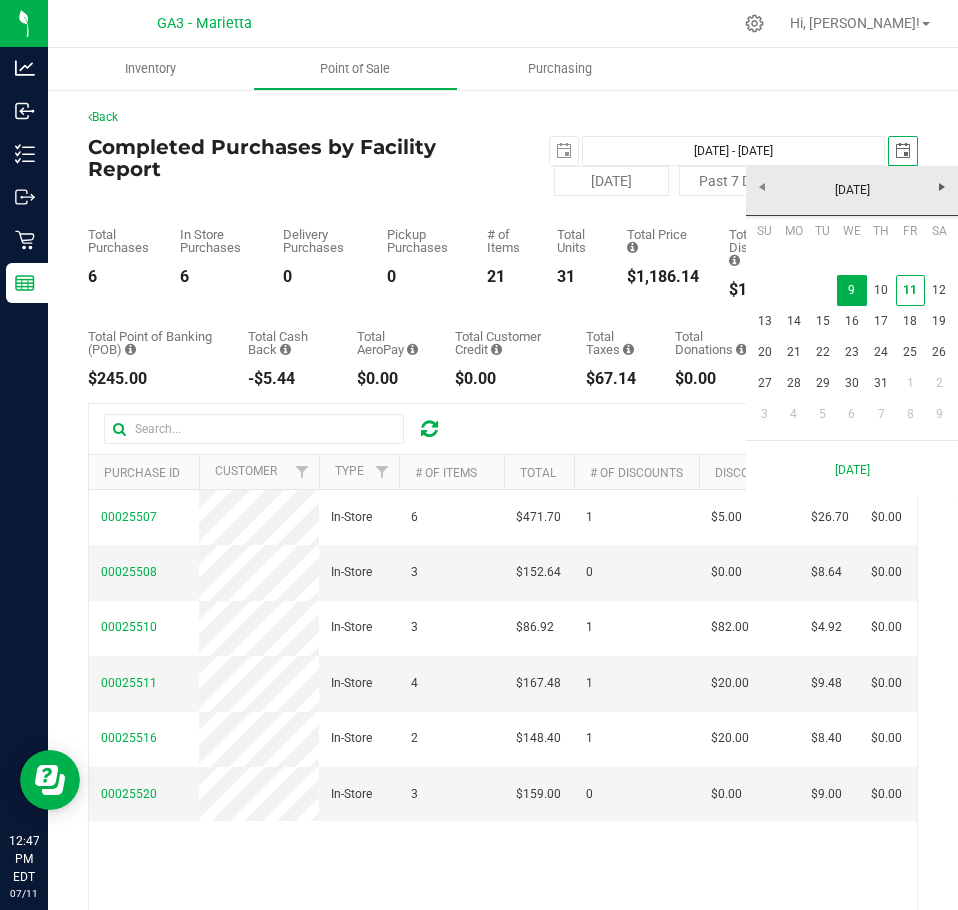 scroll, scrollTop: 0, scrollLeft: 50, axis: horizontal 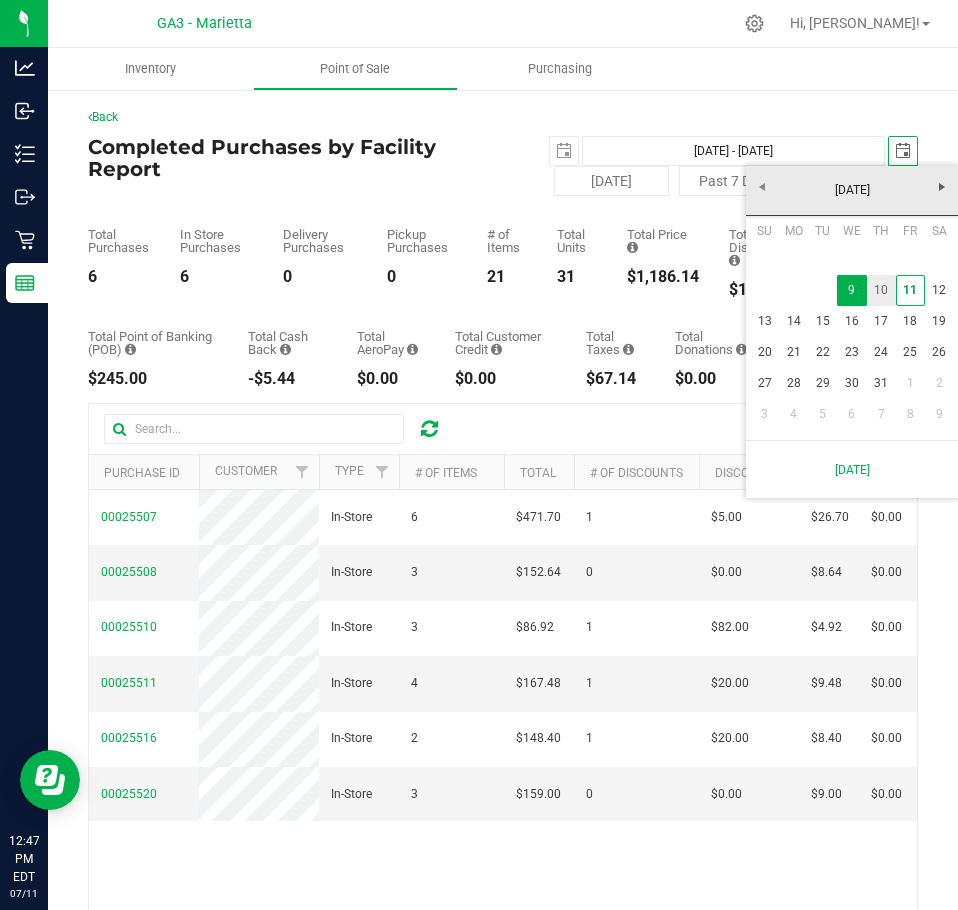 click on "10" at bounding box center [881, 290] 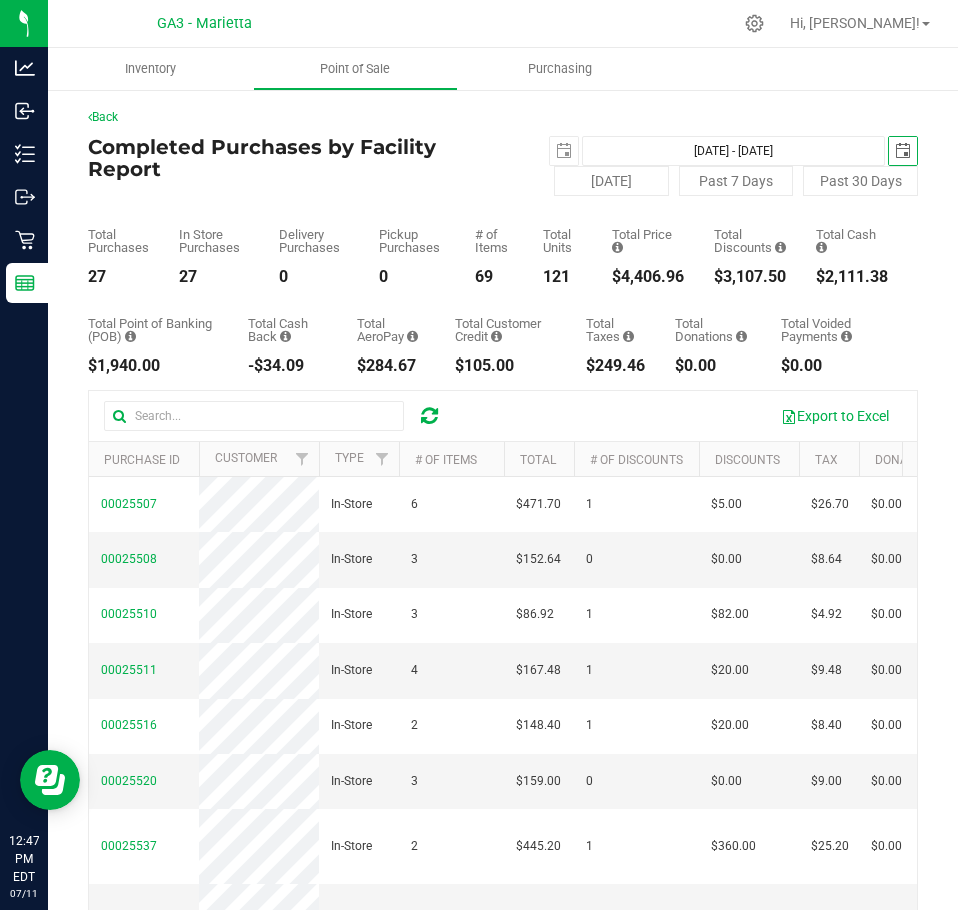click at bounding box center (903, 151) 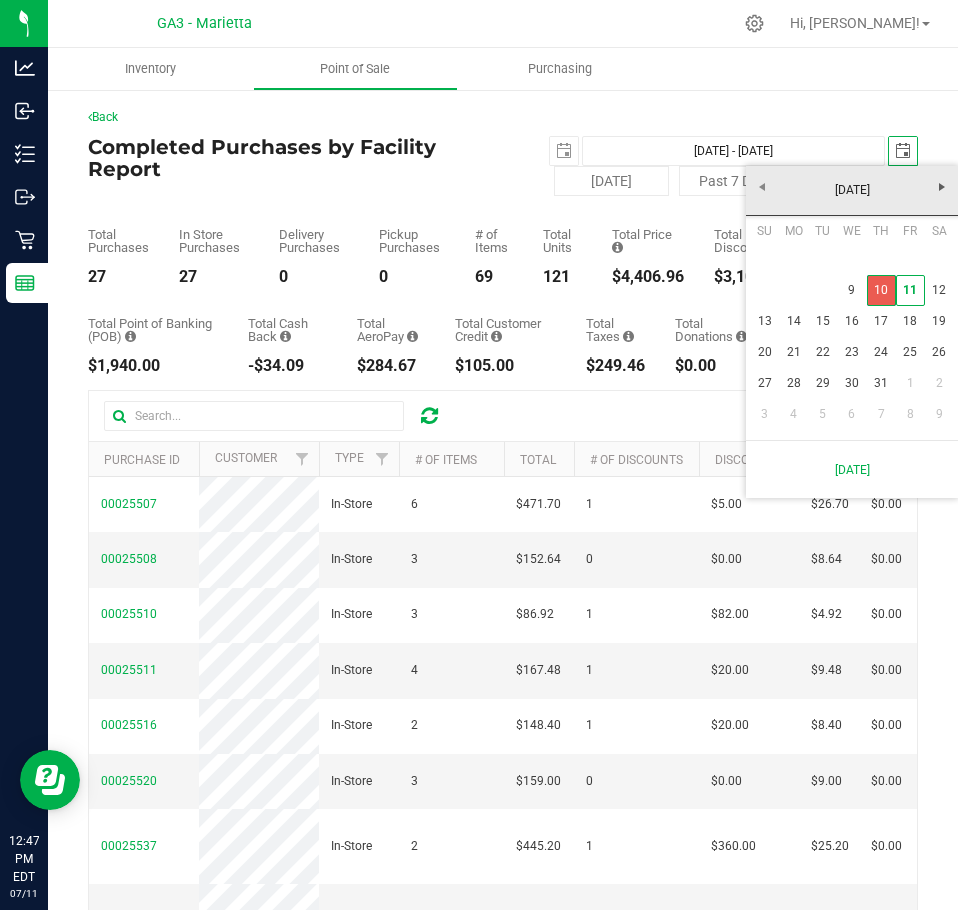 click on "10" at bounding box center (881, 290) 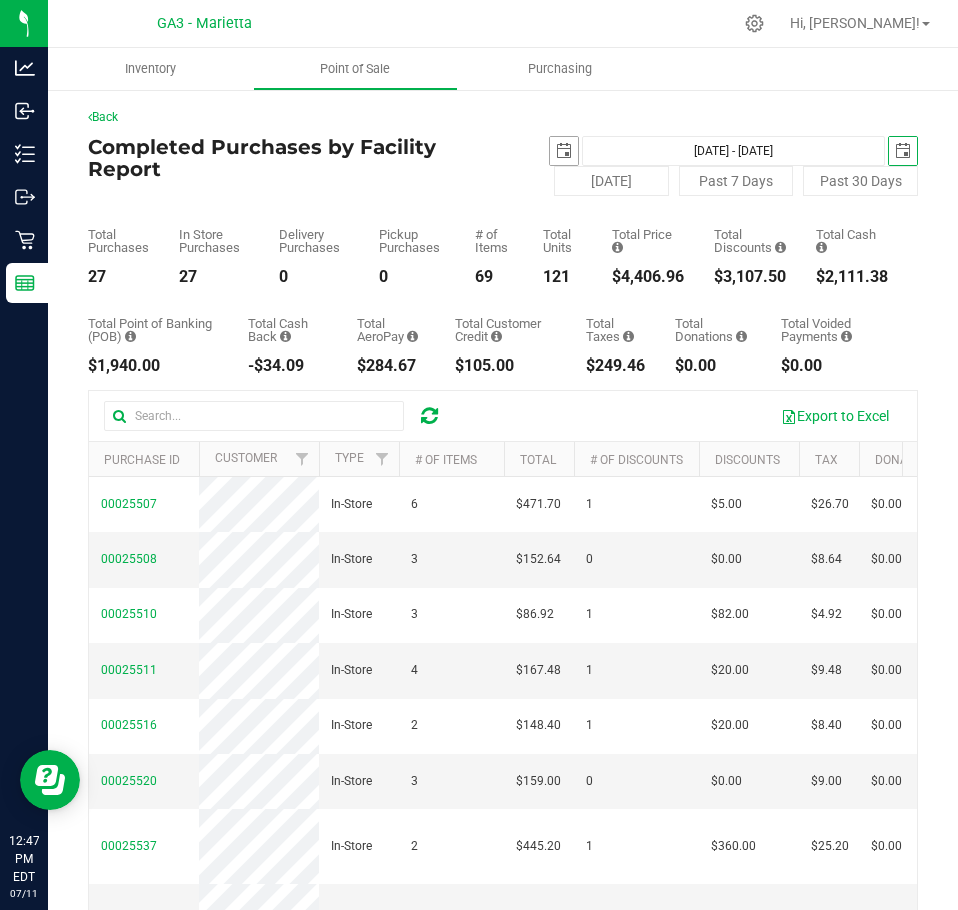 click at bounding box center [564, 151] 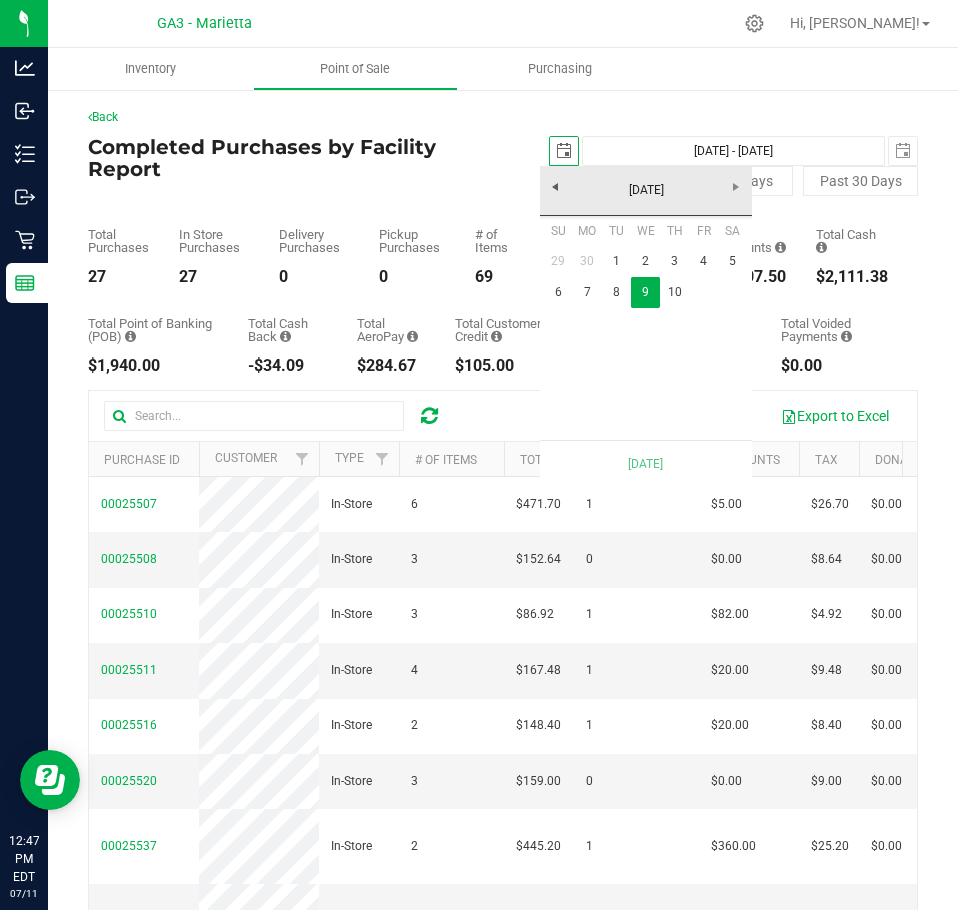 scroll, scrollTop: 0, scrollLeft: 0, axis: both 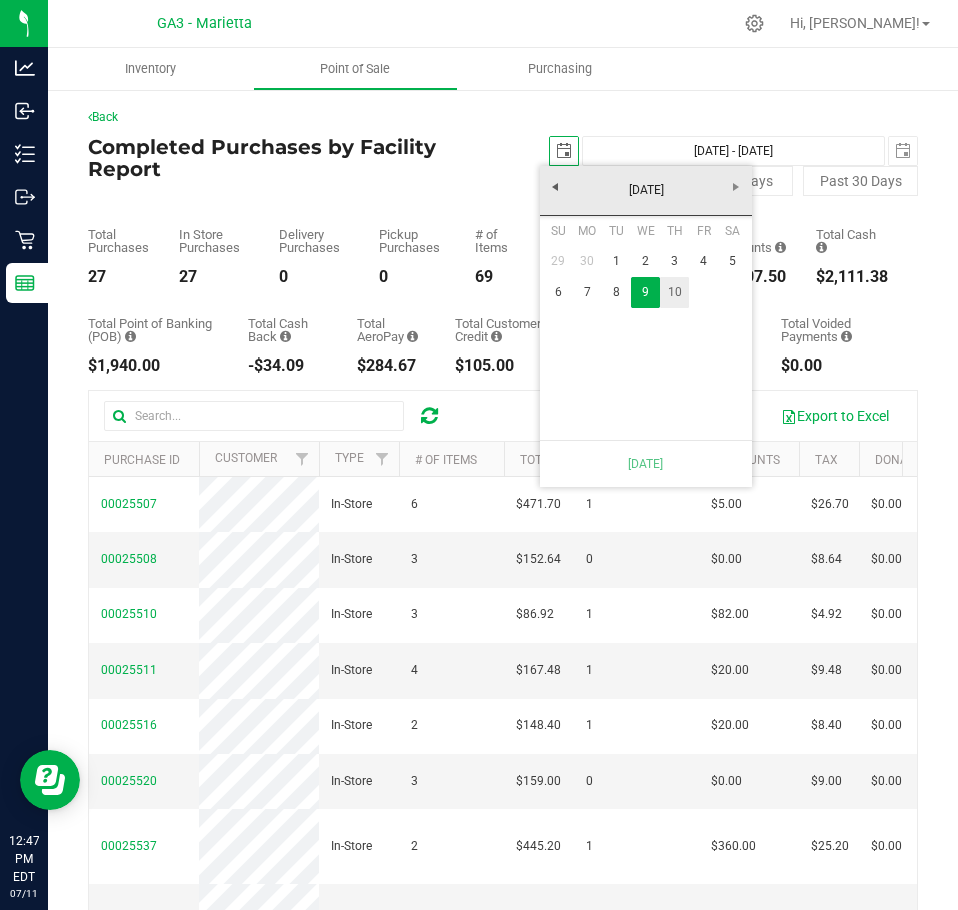 click on "10" at bounding box center (674, 292) 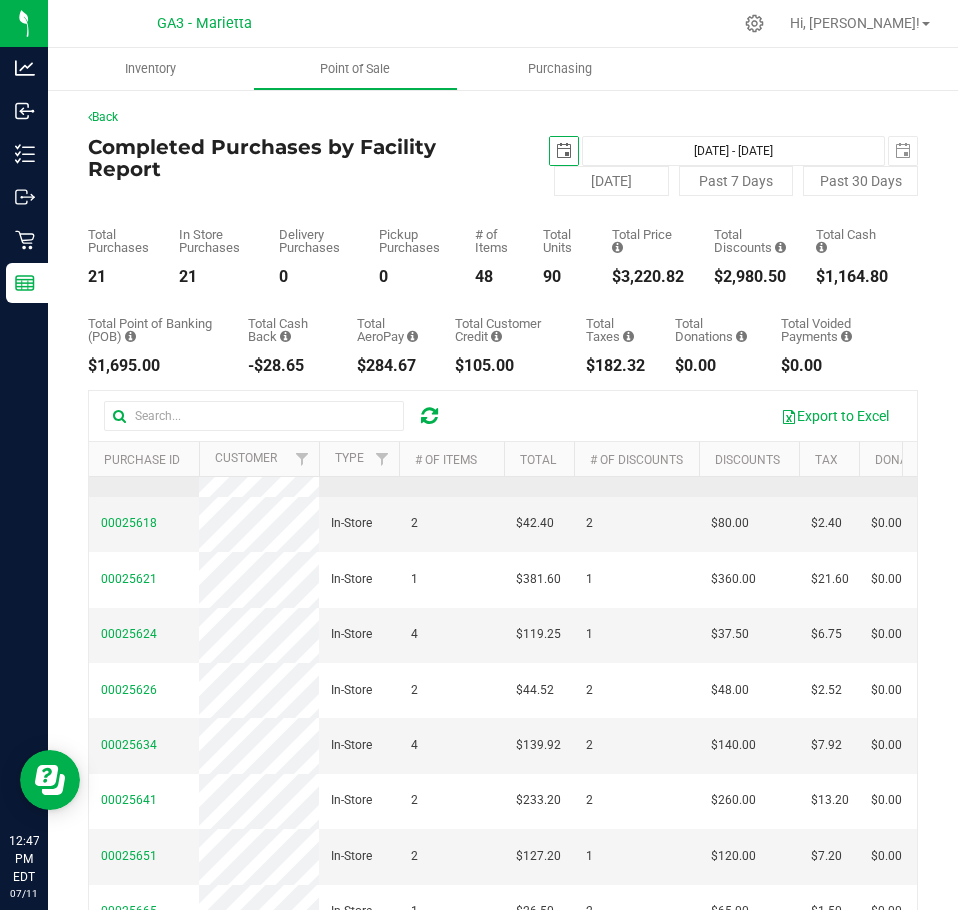 scroll, scrollTop: 1008, scrollLeft: 0, axis: vertical 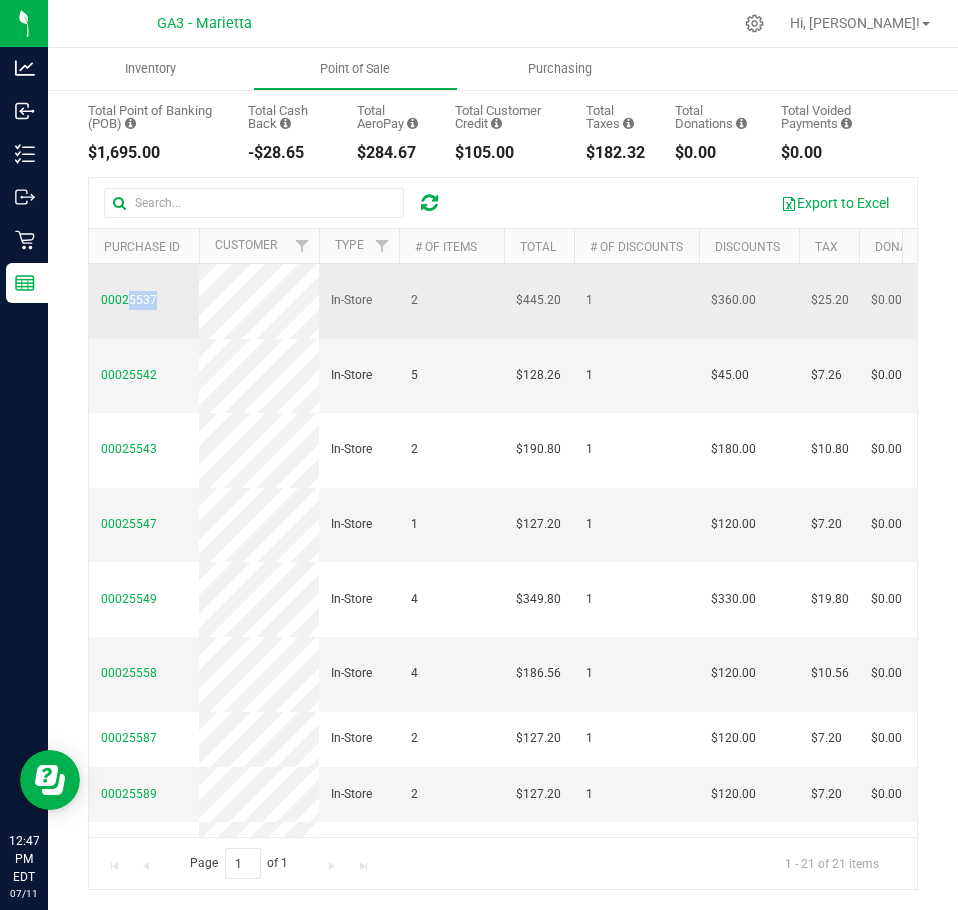 click on "00025537 In-Store 2 $445.20 1 $360.00 $25.20 $0.00 $200.20 $0.00 $0.00 $0.00 $0.00 $245.00 $0.00 $0.00 $0.00 $0.00 $0.00 $3.00 $0.00 $0.00  -   -  - [DATE] 11:17 AM EDT [EMAIL_ADDRESS][DOMAIN_NAME] [DATE] 11:10 AM EDT [EMAIL_ADDRESS][DOMAIN_NAME] [DATE] 11:15 AM EDT [EMAIL_ADDRESS][DOMAIN_NAME] [EMAIL_ADDRESS][DOMAIN_NAME] [DATE] 11:17 AM EDT" at bounding box center [1466, 301] 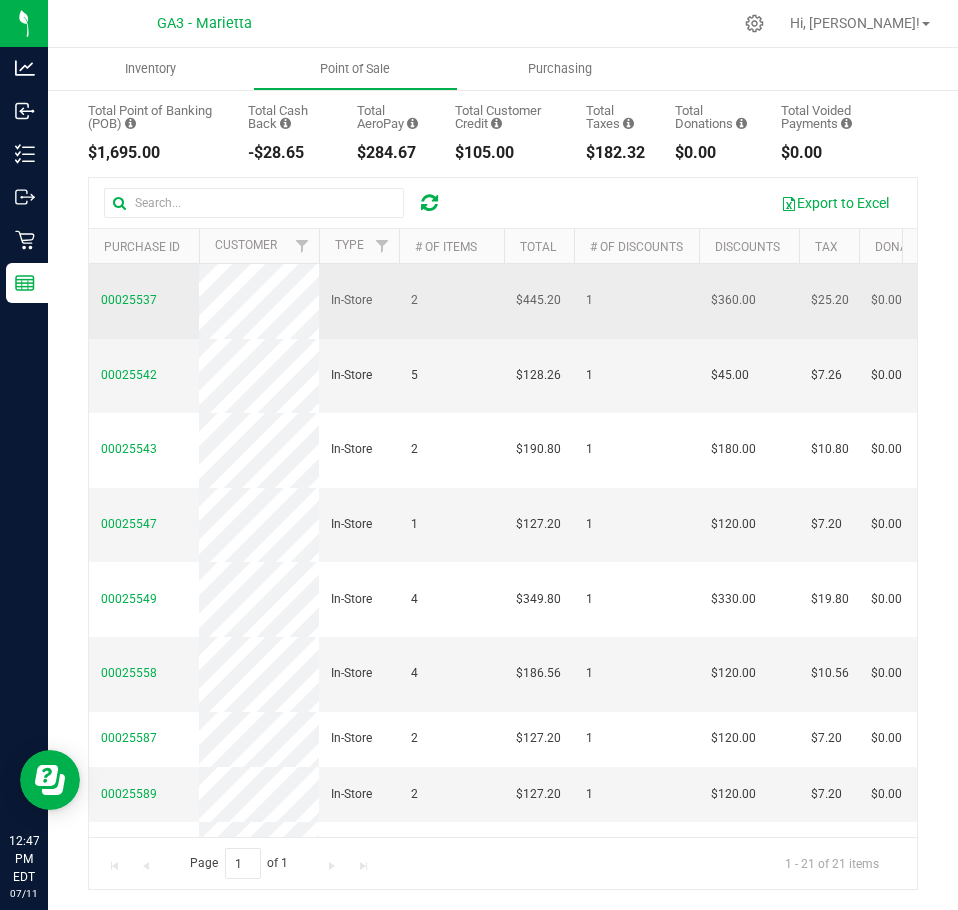 drag, startPoint x: 319, startPoint y: 325, endPoint x: 183, endPoint y: 295, distance: 139.26952 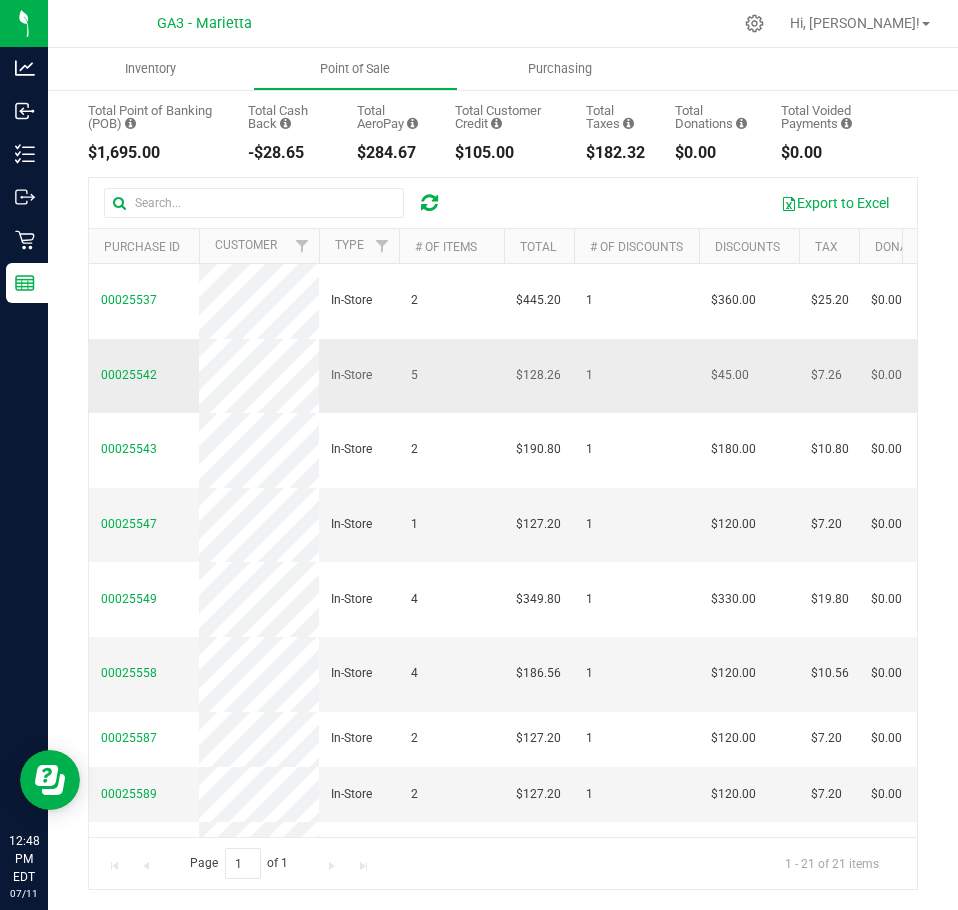 click on "00025542 In-Store 5 $128.26 1 $45.00 $7.26 $0.00 $0.00 $0.00 $0.00 $0.00 $0.00 $130.00 $0.00 $0.00 $0.00 -$1.74 $0.00 $3.00 $0.00 $0.00  -   -  - [DATE] 11:26 AM EDT [EMAIL_ADDRESS][DOMAIN_NAME] [DATE] 11:23 AM EDT [EMAIL_ADDRESS][DOMAIN_NAME] [DATE] 11:25 AM EDT [EMAIL_ADDRESS][DOMAIN_NAME] [EMAIL_ADDRESS][DOMAIN_NAME] [DATE] 11:26 AM EDT" at bounding box center (1466, 376) 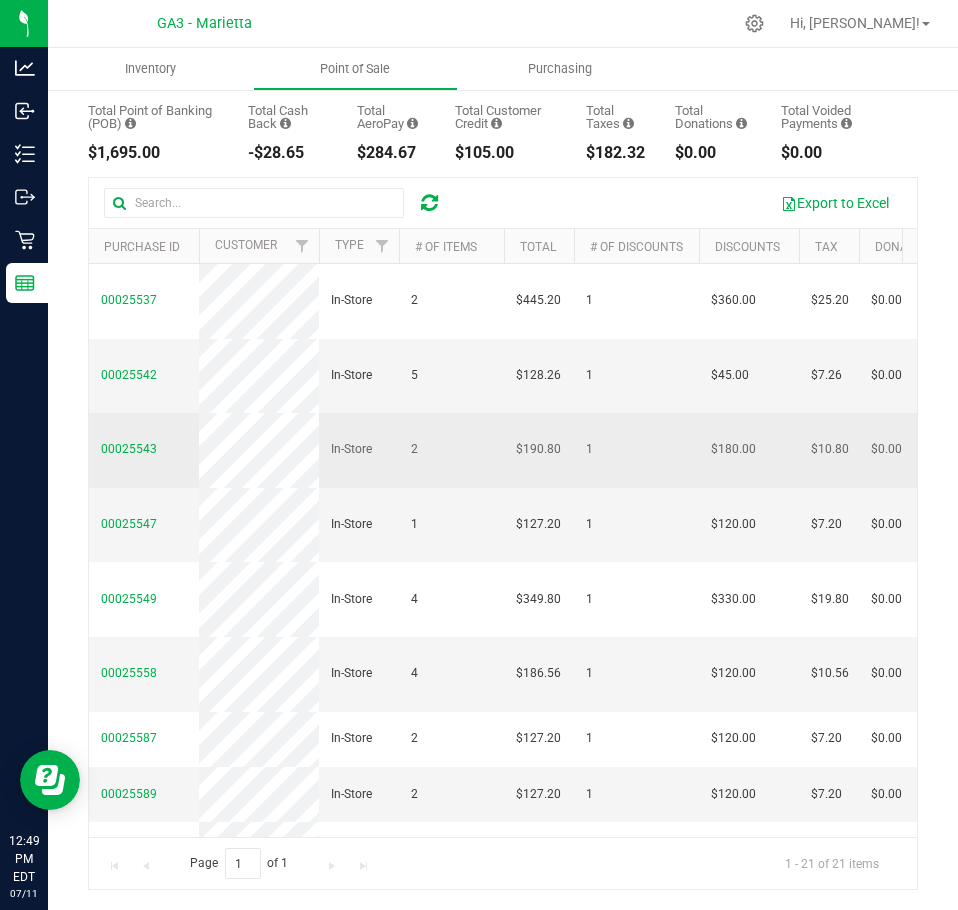 click on "00025543 In-Store 2 $190.80 1 $180.00 $10.80 $0.00 $190.80 $0.00 $0.00 $0.00 $0.00 $0.00 $0.00 $0.00 $0.00 $0.00 $0.00 $0.00 $0.00 $0.00  -   -  - [DATE] 11:36 AM EDT [EMAIL_ADDRESS][DOMAIN_NAME] [DATE] 11:28 AM EDT [EMAIL_ADDRESS][DOMAIN_NAME] [DATE] 11:35 AM EDT [EMAIL_ADDRESS][DOMAIN_NAME] [EMAIL_ADDRESS][DOMAIN_NAME] [DATE] 11:36 AM EDT" at bounding box center [1466, 450] 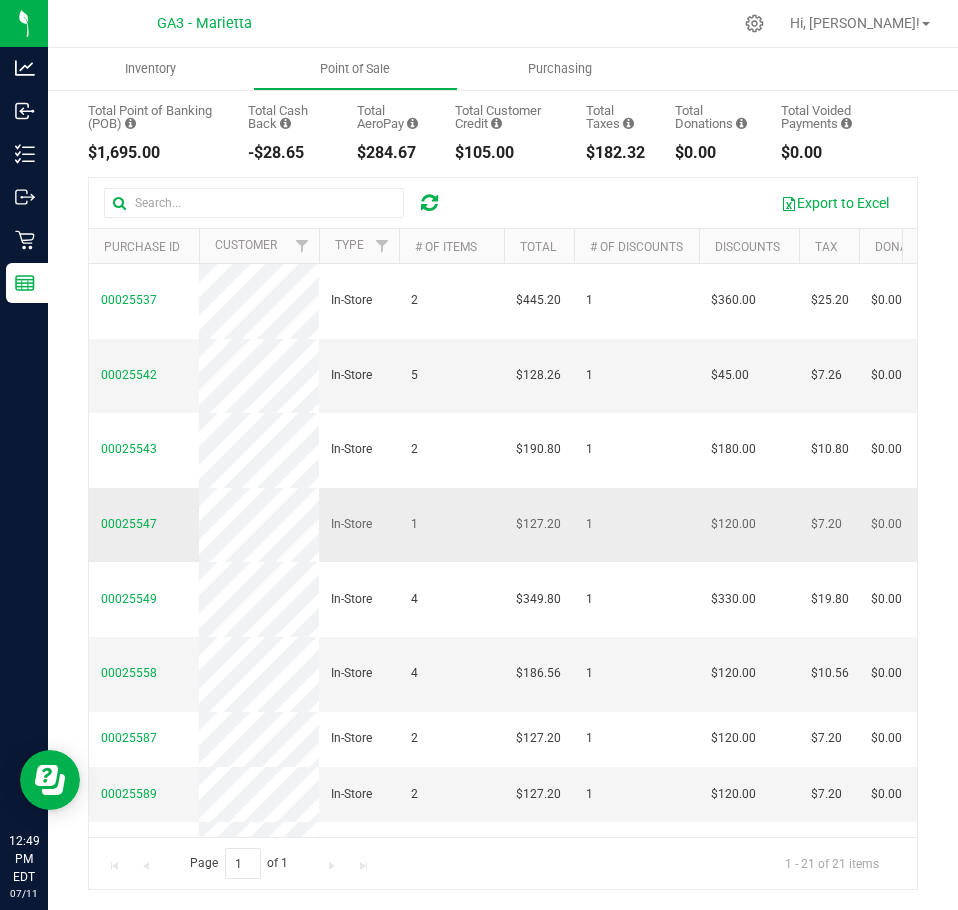 click on "00025547 In-Store 1 $127.20 1 $120.00 $7.20 $0.00 $127.20 $0.00 $0.00 $0.00 $0.00 $0.00 $0.00 $0.00 $0.00 $0.00 $0.00 $0.00 $0.00 $0.00  -   -  - [DATE] 11:39 AM EDT [EMAIL_ADDRESS][DOMAIN_NAME] [DATE] 11:37 AM EDT [EMAIL_ADDRESS][DOMAIN_NAME] [DATE] 11:39 AM EDT [EMAIL_ADDRESS][DOMAIN_NAME] [EMAIL_ADDRESS][DOMAIN_NAME] [DATE] 11:39 AM EDT" at bounding box center [1466, 525] 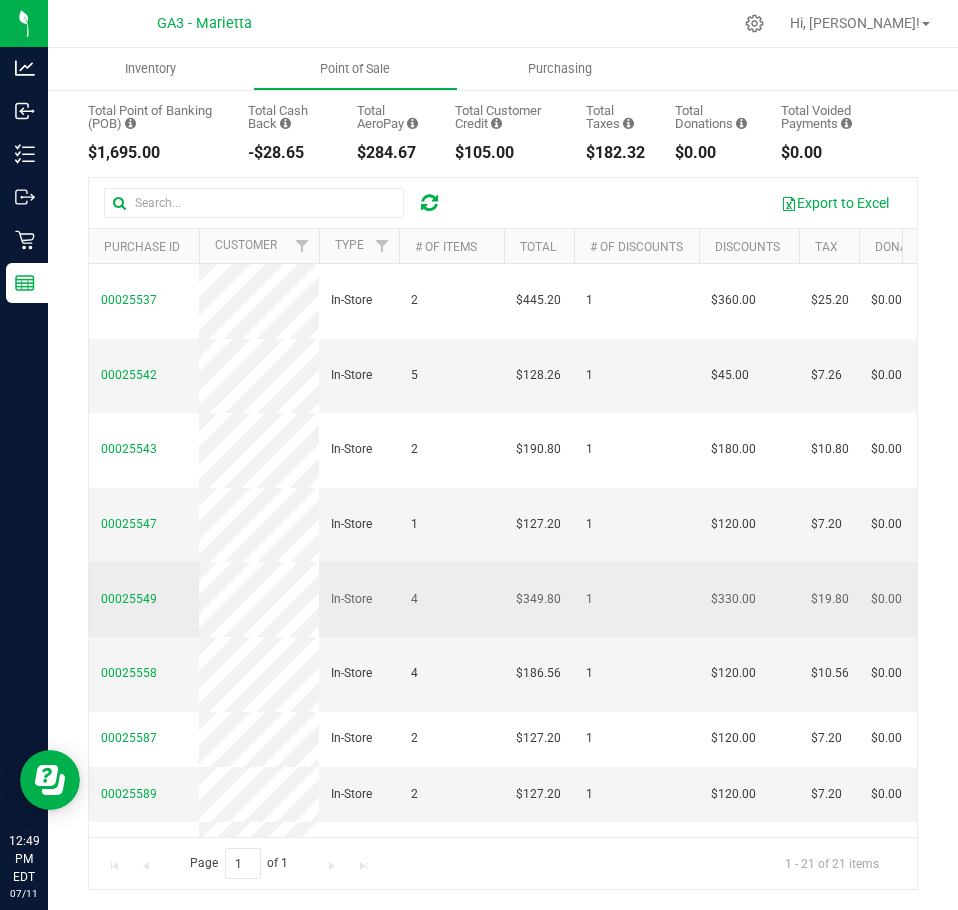 click on "00025549 In-Store 4 $349.80 1 $330.00 $19.80 $0.00 $349.80 $0.00 $0.00 $0.00 $0.00 $0.00 $0.00 $0.00 $0.00 $0.00 $0.00 $0.00 $0.00 $0.00  -   -  - [DATE] 11:48 AM EDT [EMAIL_ADDRESS][DOMAIN_NAME] [DATE] 11:40 AM EDT [EMAIL_ADDRESS][DOMAIN_NAME] [DATE] 11:47 AM EDT [EMAIL_ADDRESS][DOMAIN_NAME] [EMAIL_ADDRESS][DOMAIN_NAME] [DATE] 11:48 AM EDT" at bounding box center [1466, 599] 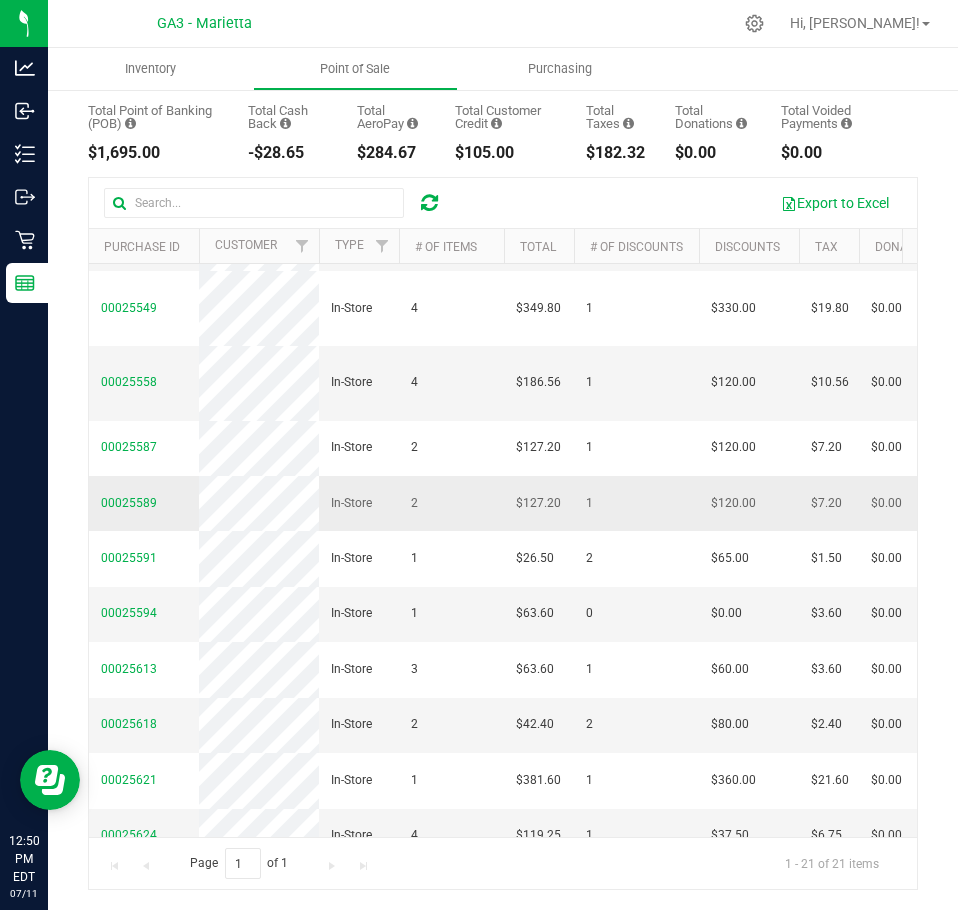 scroll, scrollTop: 300, scrollLeft: 0, axis: vertical 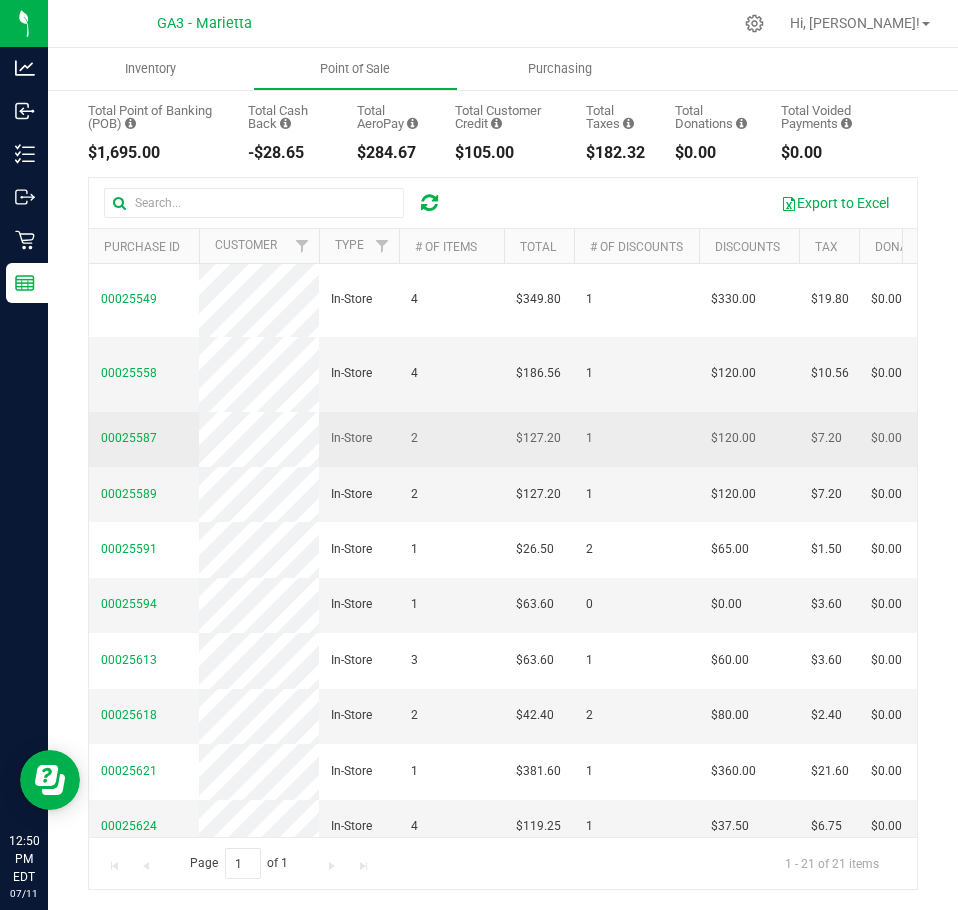 click on "00025587 In-Store 2 $127.20 1 $120.00 $7.20 $0.00 $0.00 $0.00 $0.00 $0.00 $0.00 $130.00 $0.00 $0.00 $0.00 -$2.80 $0.00 $3.00 $0.00 $0.00  -   -  - [DATE] 1:15 PM EDT [EMAIL_ADDRESS][DOMAIN_NAME] [DATE] 1:12 PM EDT [EMAIL_ADDRESS][DOMAIN_NAME] [DATE] 1:13 PM EDT [EMAIL_ADDRESS][DOMAIN_NAME] [EMAIL_ADDRESS][DOMAIN_NAME] [DATE] 1:15 PM EDT" at bounding box center [1466, 439] 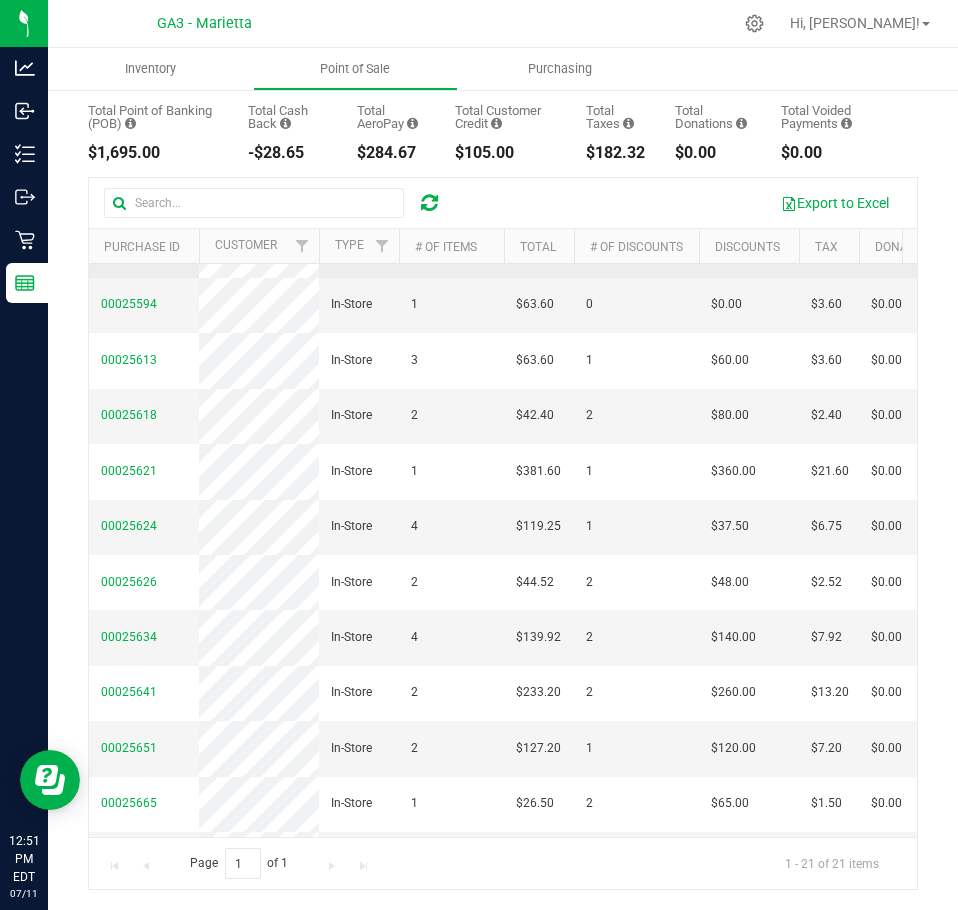 scroll, scrollTop: 500, scrollLeft: 0, axis: vertical 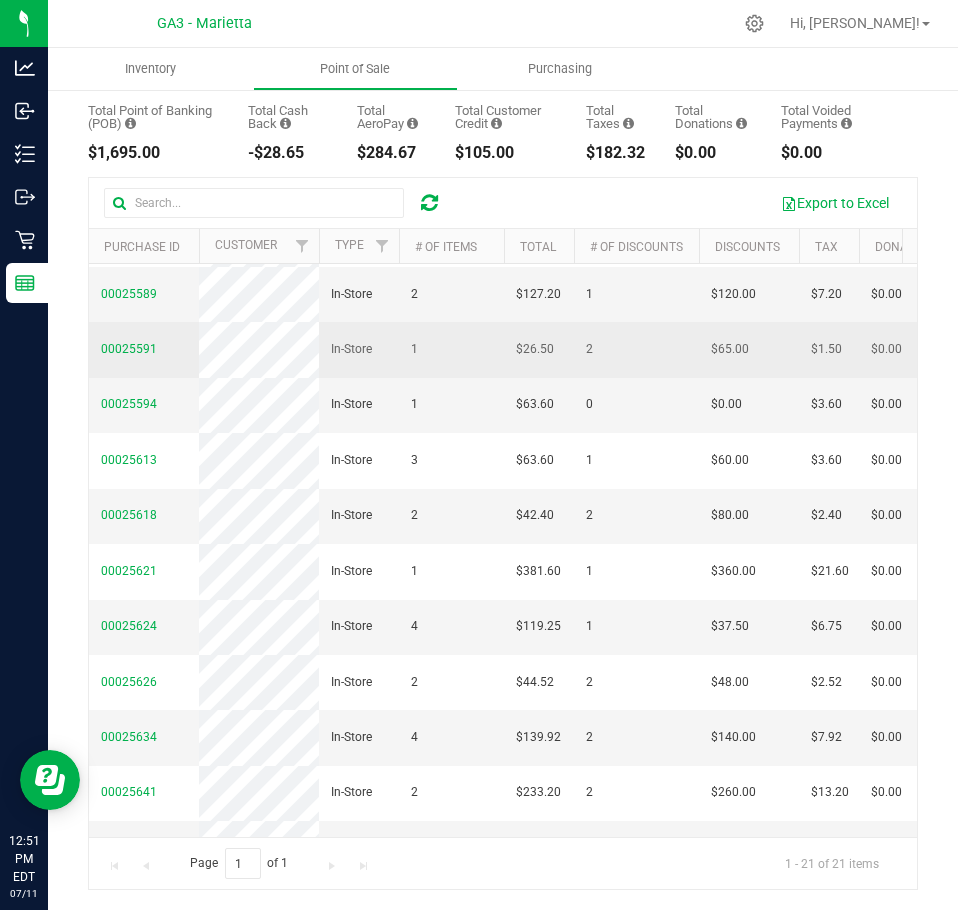 click on "00025591 In-Store 1 $26.50 2 $65.00 $1.50 $0.00 $0.00 $0.00 $0.00 $0.00 $0.00 $30.00 $0.00 $0.00 $0.00 -$3.50 $0.00 $3.00 $0.00 $0.00  -   -  - [DATE] 1:24 PM EDT [EMAIL_ADDRESS][DOMAIN_NAME] [DATE] 1:22 PM EDT [EMAIL_ADDRESS][DOMAIN_NAME] [DATE] 1:23 PM EDT [EMAIL_ADDRESS][DOMAIN_NAME] [EMAIL_ADDRESS][DOMAIN_NAME] [DATE] 1:24 PM EDT" at bounding box center [1466, 349] 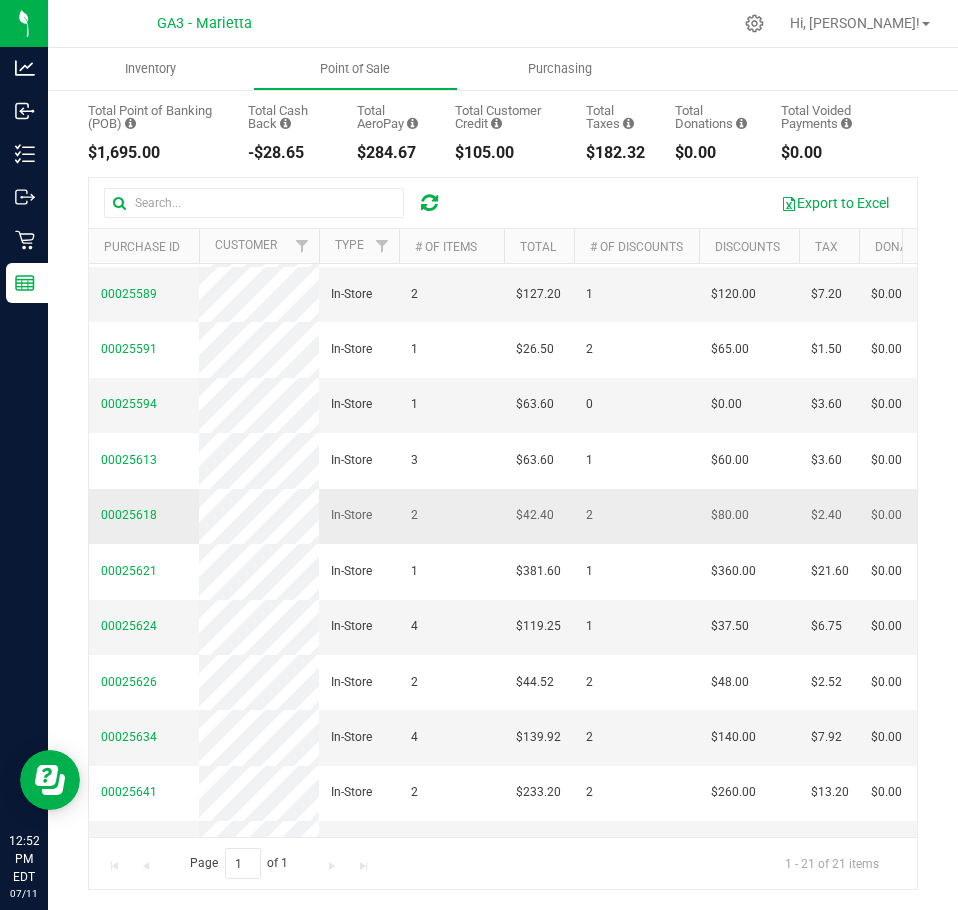 click on "00025618 In-Store 2 $42.40 2 $80.00 $2.40 $0.00 $0.00 $0.00 $0.00 $0.00 $0.00 $45.00 $0.00 $0.00 $0.00 -$2.60 $0.00 $3.00 $0.00 $0.00  -   -  - [DATE] 2:38 PM EDT [EMAIL_ADDRESS][DOMAIN_NAME] [DATE] 2:33 PM EDT [EMAIL_ADDRESS][DOMAIN_NAME] [DATE] 2:37 PM EDT [EMAIL_ADDRESS][DOMAIN_NAME] [EMAIL_ADDRESS][DOMAIN_NAME] [DATE] 2:38 PM EDT" at bounding box center [1466, 516] 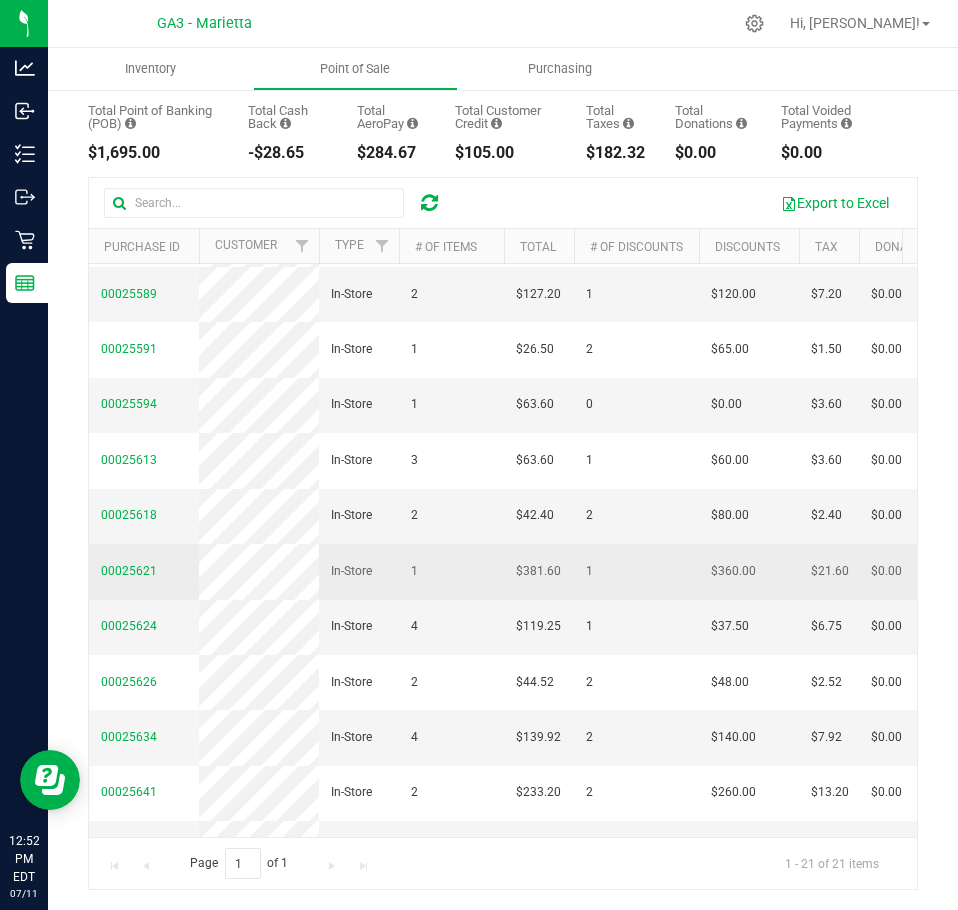 drag, startPoint x: 322, startPoint y: 625, endPoint x: 182, endPoint y: 718, distance: 168.07439 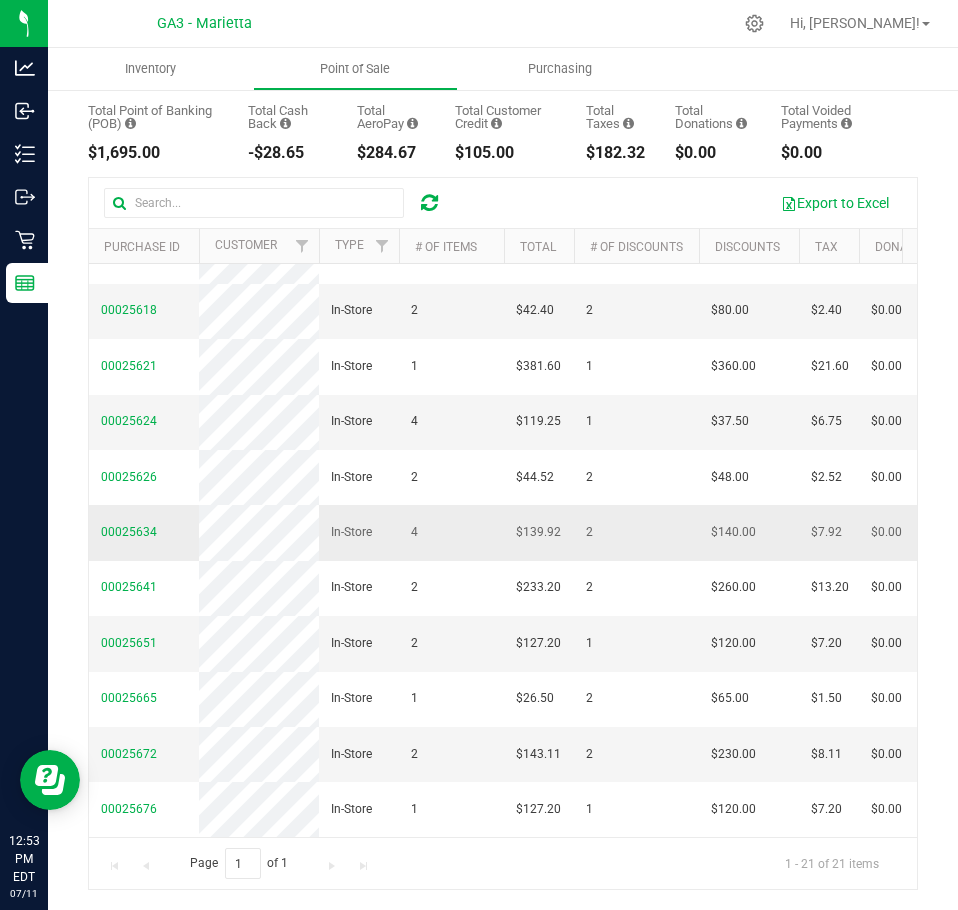 scroll, scrollTop: 800, scrollLeft: 0, axis: vertical 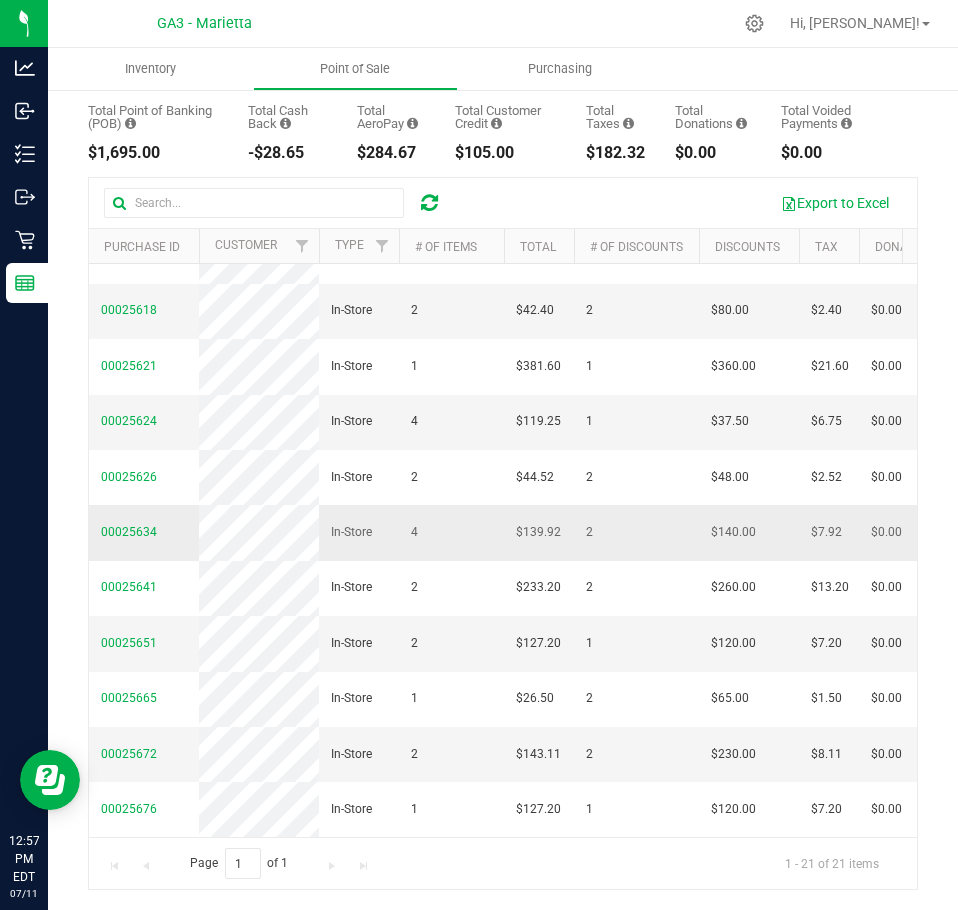 click on "00025634 In-Store 4 $139.92 2 $140.00 $7.92 $0.00 $0.00 $0.00 $0.00 $0.00 $0.00 $80.00 $0.00 $60.00 $0.00 -$0.08 $0.00 $3.00 $0.00 $0.00  -   -  - [DATE] 3:28 PM EDT [EMAIL_ADDRESS][DOMAIN_NAME] [DATE] 3:24 PM EDT [EMAIL_ADDRESS][DOMAIN_NAME] [DATE] 3:25 PM EDT [EMAIL_ADDRESS][DOMAIN_NAME] [EMAIL_ADDRESS][DOMAIN_NAME] [DATE] 3:28 PM EDT" at bounding box center (1466, 532) 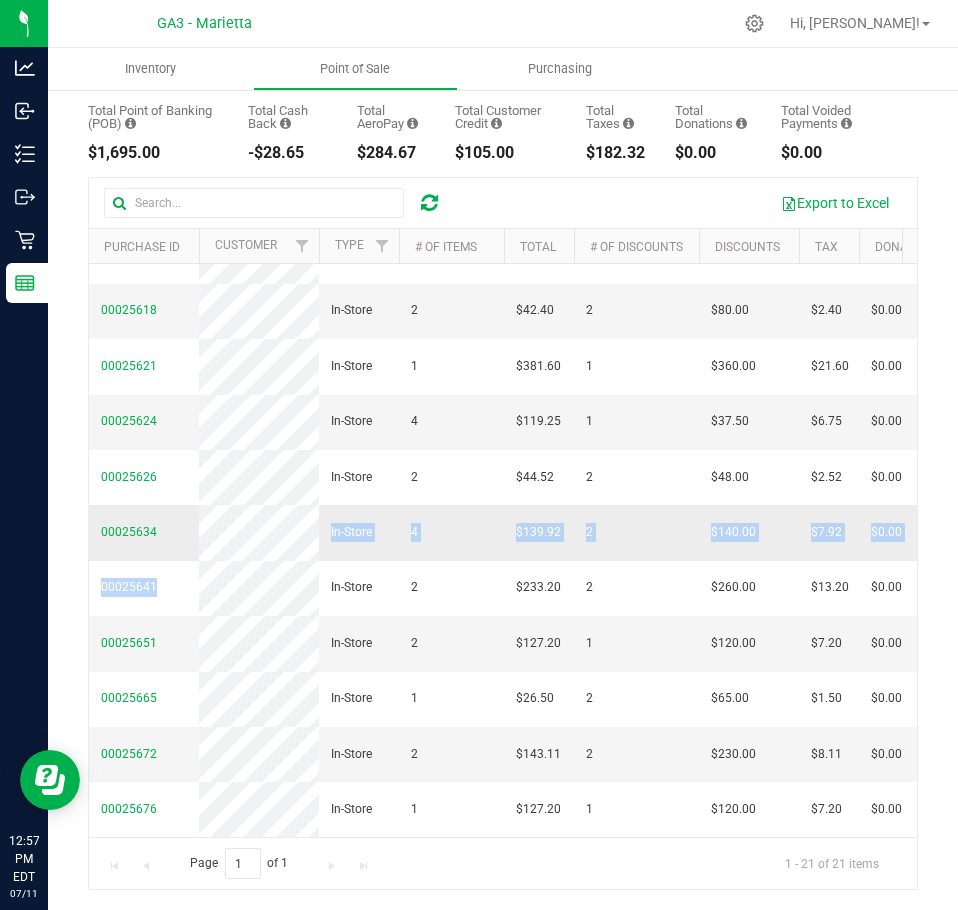 click on "00025537 In-Store 2 $445.20 1 $360.00 $25.20 $0.00 $200.20 $0.00 $0.00 $0.00 $0.00 $245.00 $0.00 $0.00 $0.00 $0.00 $0.00 $3.00 $0.00 $0.00  -   -  - [DATE] 11:17 AM EDT [EMAIL_ADDRESS][DOMAIN_NAME] [DATE] 11:10 AM EDT [EMAIL_ADDRESS][DOMAIN_NAME] [DATE] 11:15 AM EDT [EMAIL_ADDRESS][DOMAIN_NAME] [EMAIL_ADDRESS][DOMAIN_NAME] [DATE] 11:17 AM EDT 00025542 In-Store 5 $128.26 1 $45.00 $7.26 $0.00 $0.00 $0.00 $0.00 $0.00 $0.00 $130.00 $0.00 $0.00 $0.00 -$1.74 $0.00 $3.00 $0.00 $0.00  -   -  - [DATE] 11:26 AM EDT [EMAIL_ADDRESS][DOMAIN_NAME] [DATE] 11:23 AM EDT [EMAIL_ADDRESS][DOMAIN_NAME] [DATE] 11:25 AM EDT [EMAIL_ADDRESS][DOMAIN_NAME] [EMAIL_ADDRESS][DOMAIN_NAME] [DATE] 11:26 AM EDT 00025543 In-Store 2 $190.80 1 $180.00 $10.80 $0.00 $190.80 $0.00 $0.00 $0.00 $0.00 $0.00 $0.00 $0.00 $0.00 $0.00 $0.00 $0.00 $0.00 $0.00  -   -  - [DATE] 11:36 AM EDT [EMAIL_ADDRESS][DOMAIN_NAME] [DATE] 11:28 AM EDT [EMAIL_ADDRESS][DOMAIN_NAME] [DATE] 11:35 AM EDT [EMAIL_ADDRESS][DOMAIN_NAME] [EMAIL_ADDRESS][DOMAIN_NAME] [DATE] 11:36 AM EDT 00025547 In-Store 1 $127.20 1" at bounding box center [1466, 198] 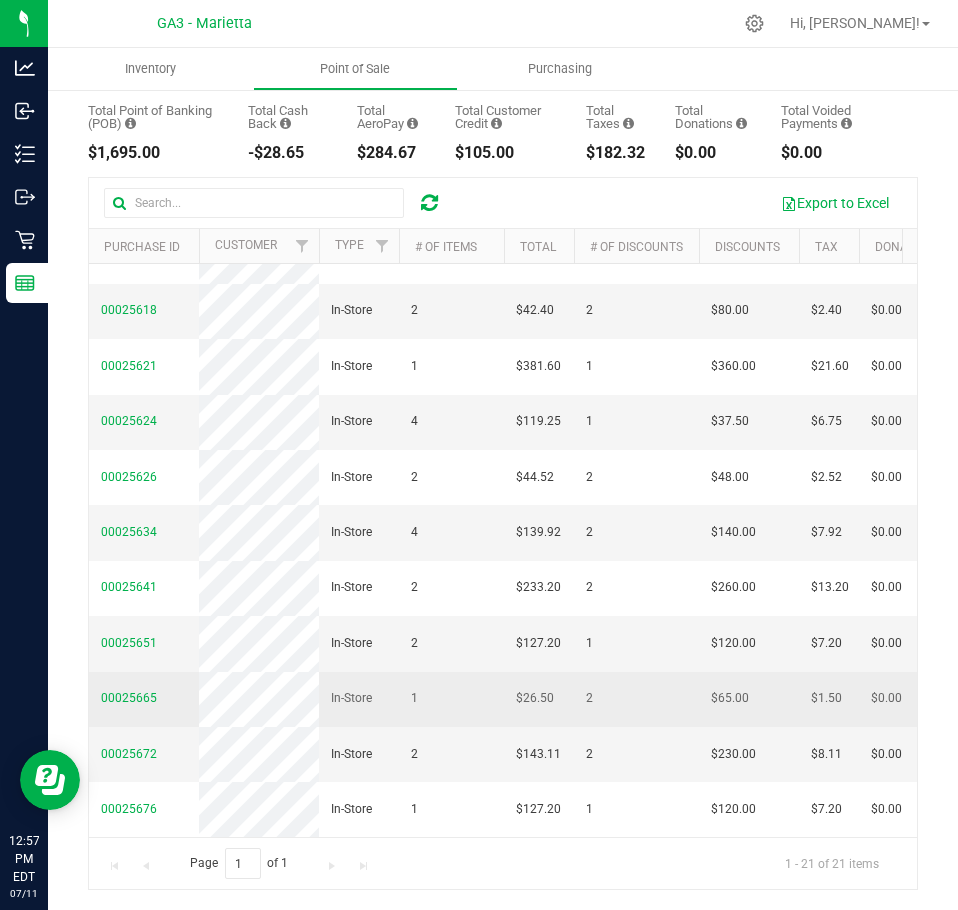scroll, scrollTop: 1008, scrollLeft: 0, axis: vertical 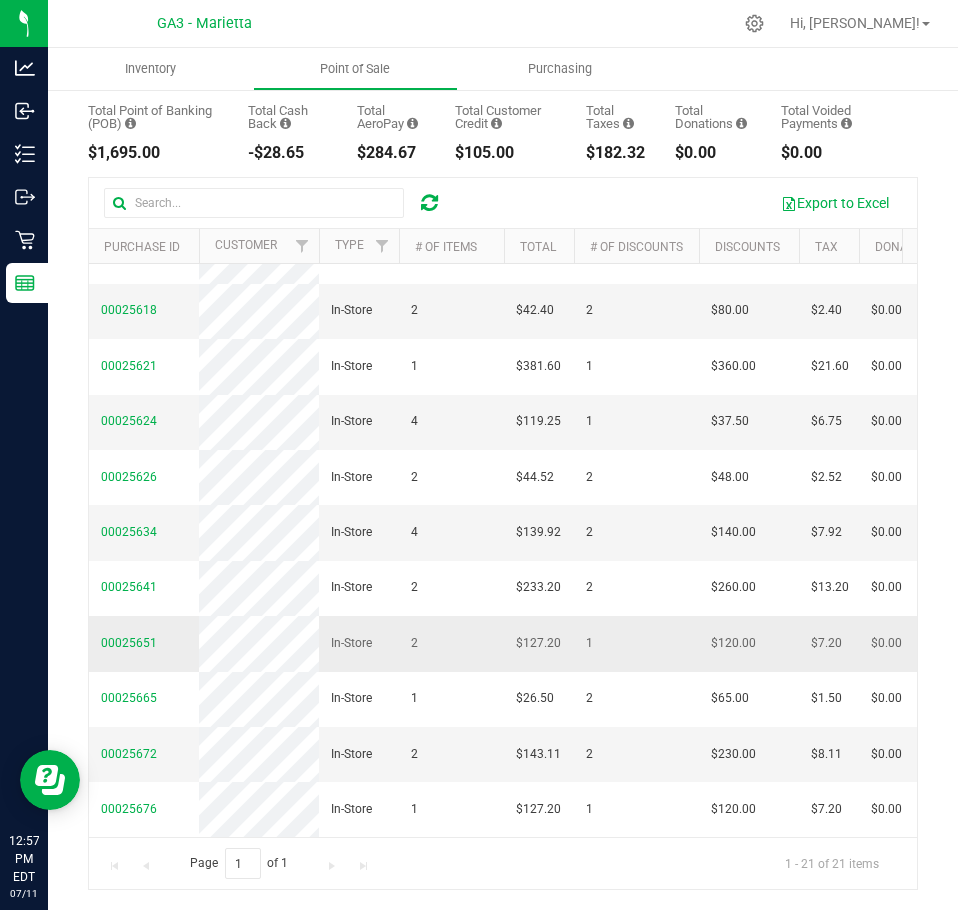 click on "00025651 In-Store 2 $127.20 1 $120.00 $7.20 $0.00 $0.00 $0.00 $0.00 $0.00 $0.00 $130.00 $0.00 $0.00 $0.00 -$2.80 $0.00 $3.00 $0.00 $0.00  -   -  - [DATE] 4:47 PM EDT [EMAIL_ADDRESS][DOMAIN_NAME] [DATE] 4:39 PM EDT [EMAIL_ADDRESS][DOMAIN_NAME] [DATE] 4:45 PM EDT [EMAIL_ADDRESS][DOMAIN_NAME] [EMAIL_ADDRESS][DOMAIN_NAME] [DATE] 4:47 PM EDT" at bounding box center [1466, 643] 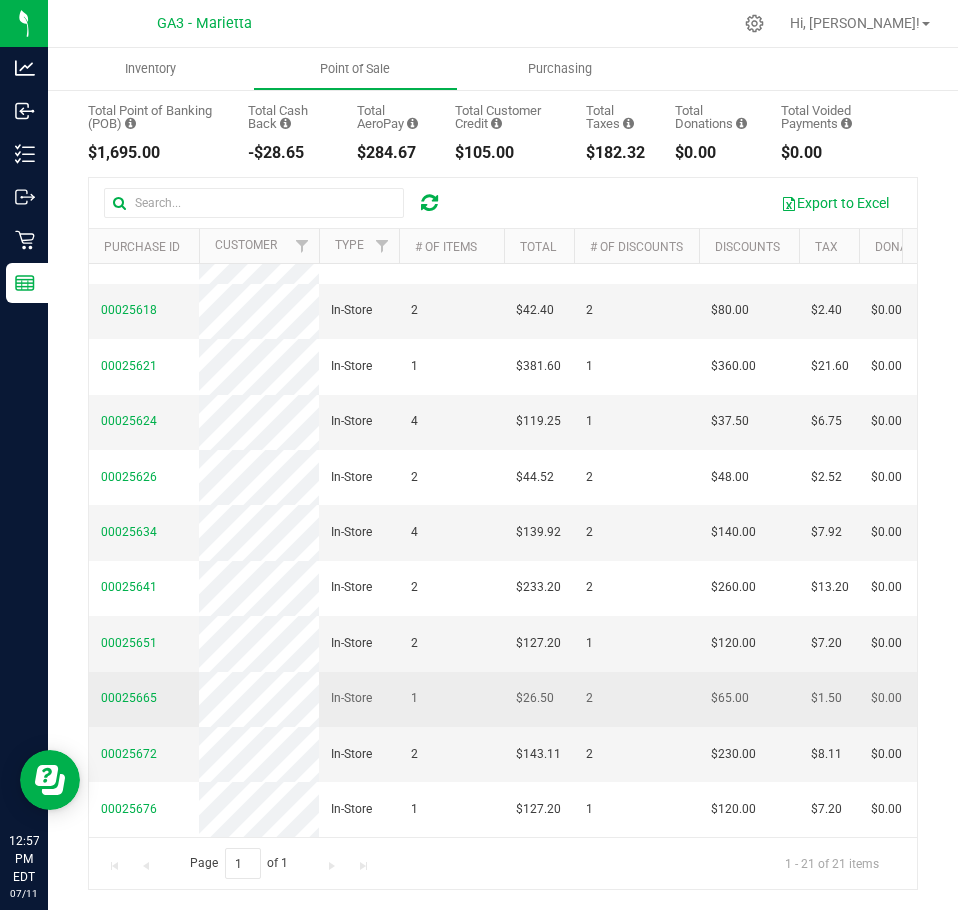 click on "In-Store" at bounding box center [359, 699] 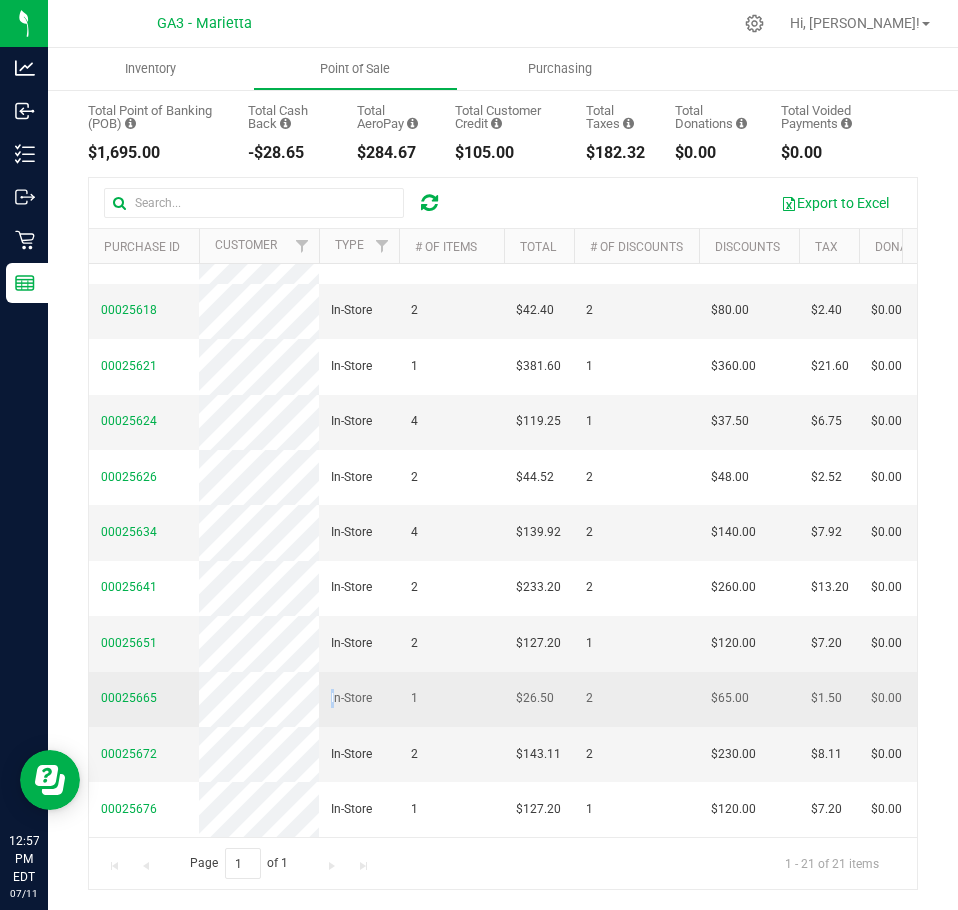 click on "00025665 In-Store 1 $26.50 2 $65.00 $1.50 $0.00 $0.00 $0.00 $0.00 $0.00 $0.00 $30.00 $0.00 $0.00 $0.00 -$3.50 $0.00 $3.00 $0.00 $0.00  -   -  - [DATE] 5:50 PM EDT [EMAIL_ADDRESS][DOMAIN_NAME] [DATE] 5:48 PM EDT [EMAIL_ADDRESS][DOMAIN_NAME] [DATE] 5:49 PM EDT [EMAIL_ADDRESS][DOMAIN_NAME] [EMAIL_ADDRESS][DOMAIN_NAME] [DATE] 5:50 PM EDT" at bounding box center (1466, 699) 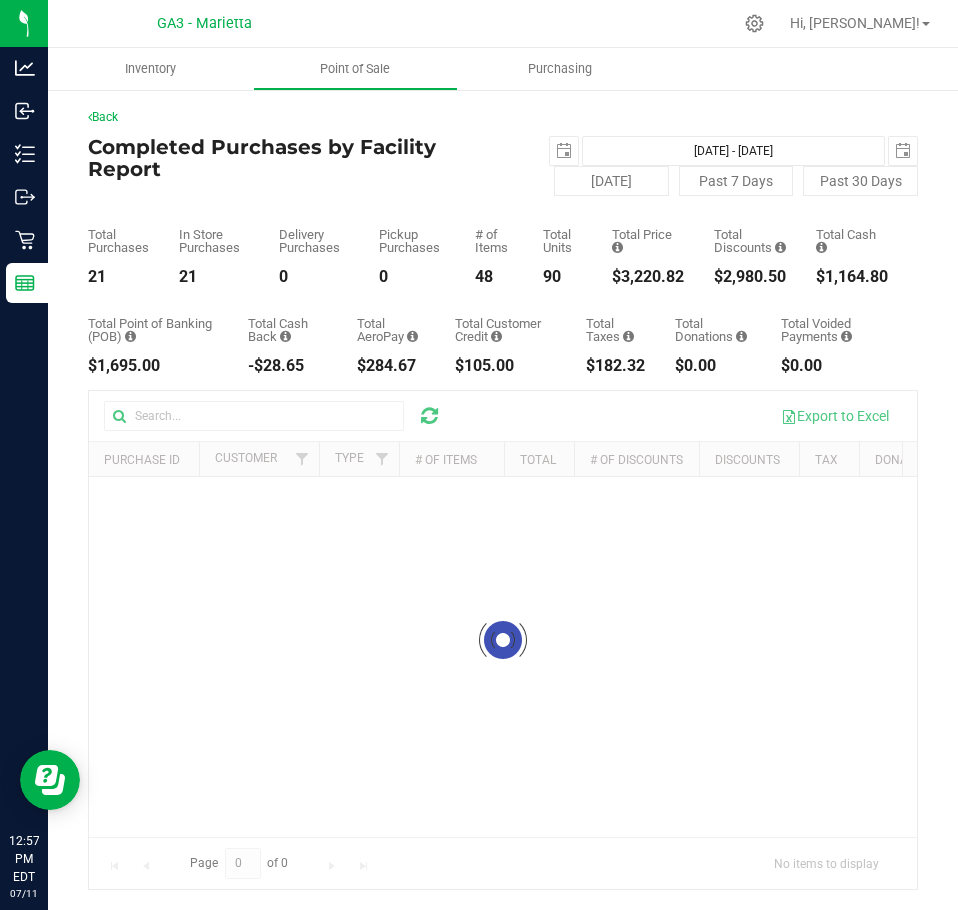 scroll, scrollTop: 0, scrollLeft: 0, axis: both 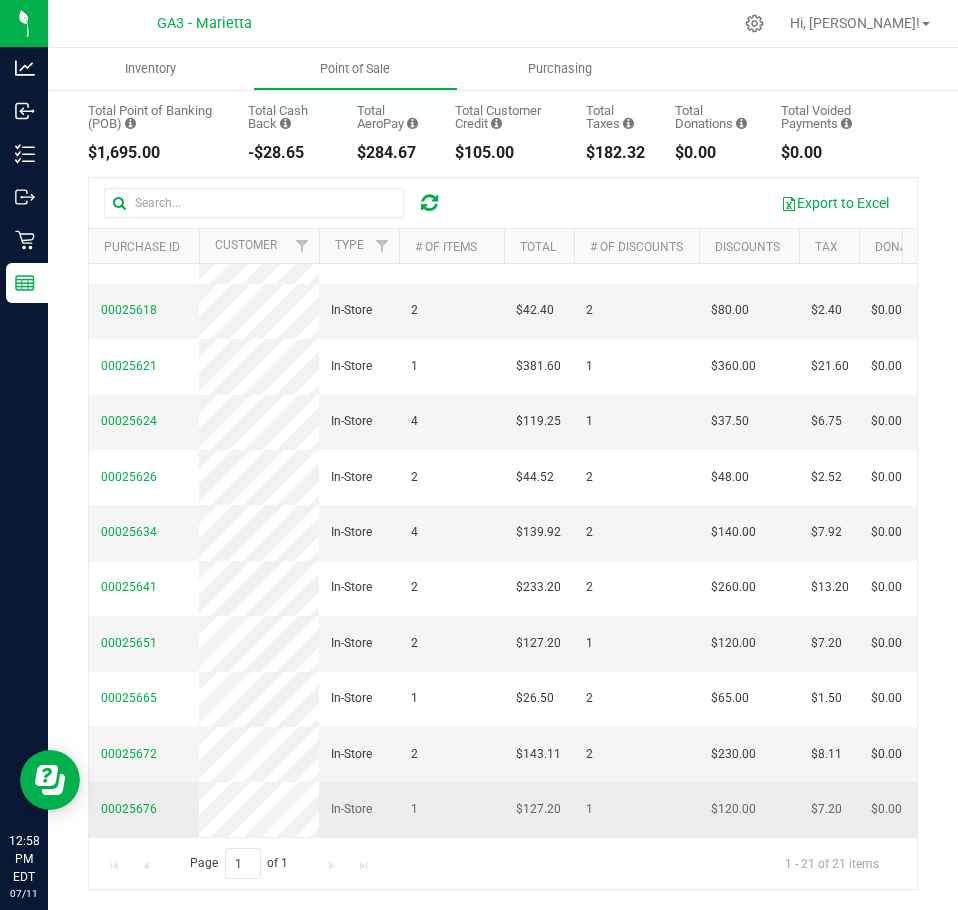 drag, startPoint x: 333, startPoint y: 631, endPoint x: 190, endPoint y: 786, distance: 210.8886 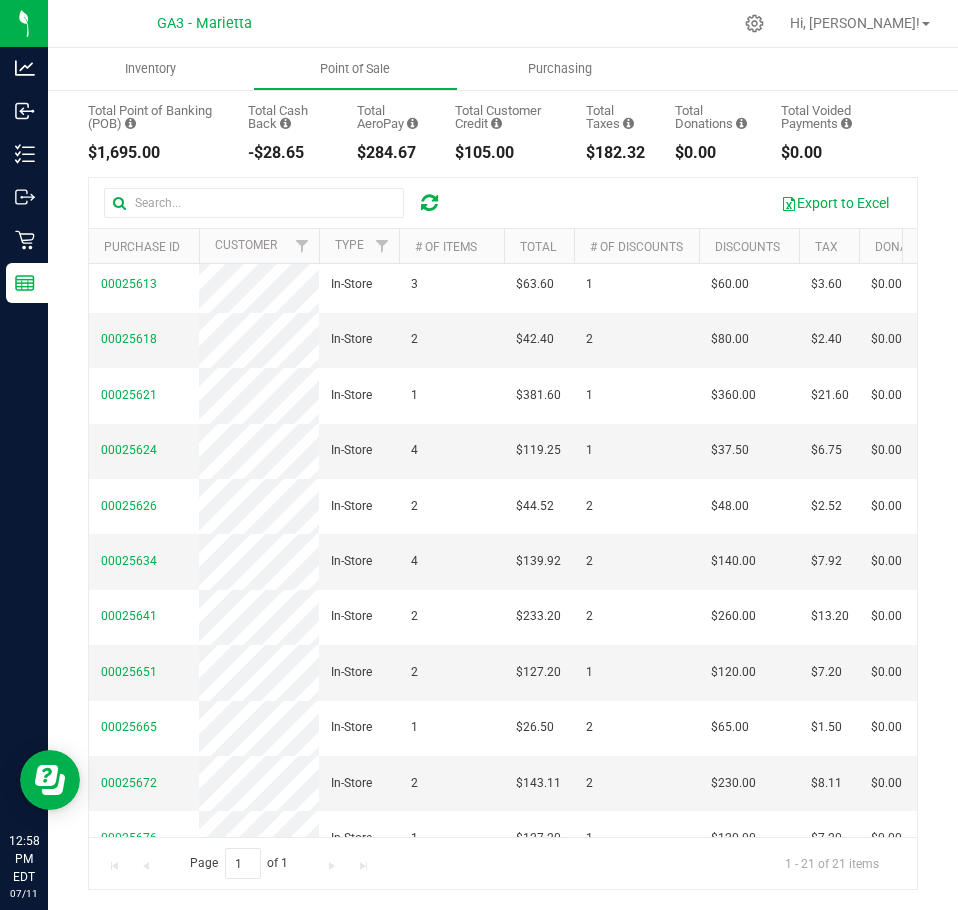 scroll, scrollTop: 408, scrollLeft: 0, axis: vertical 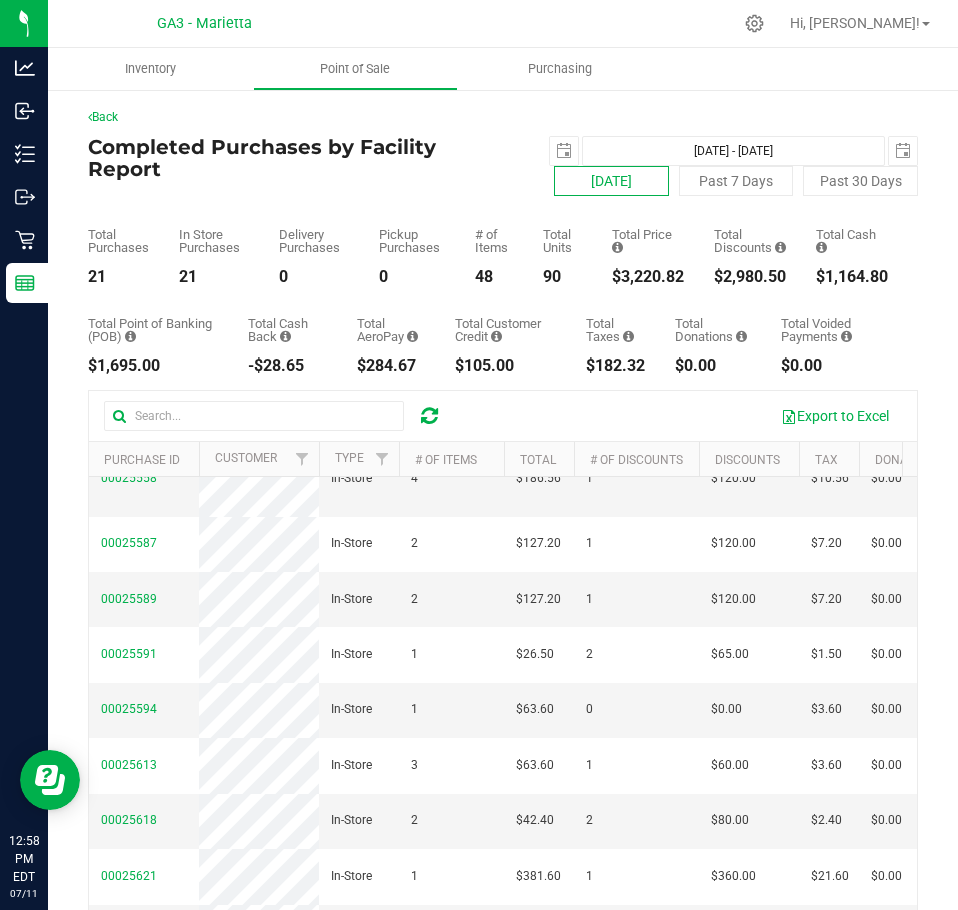 click on "[DATE]" at bounding box center (611, 181) 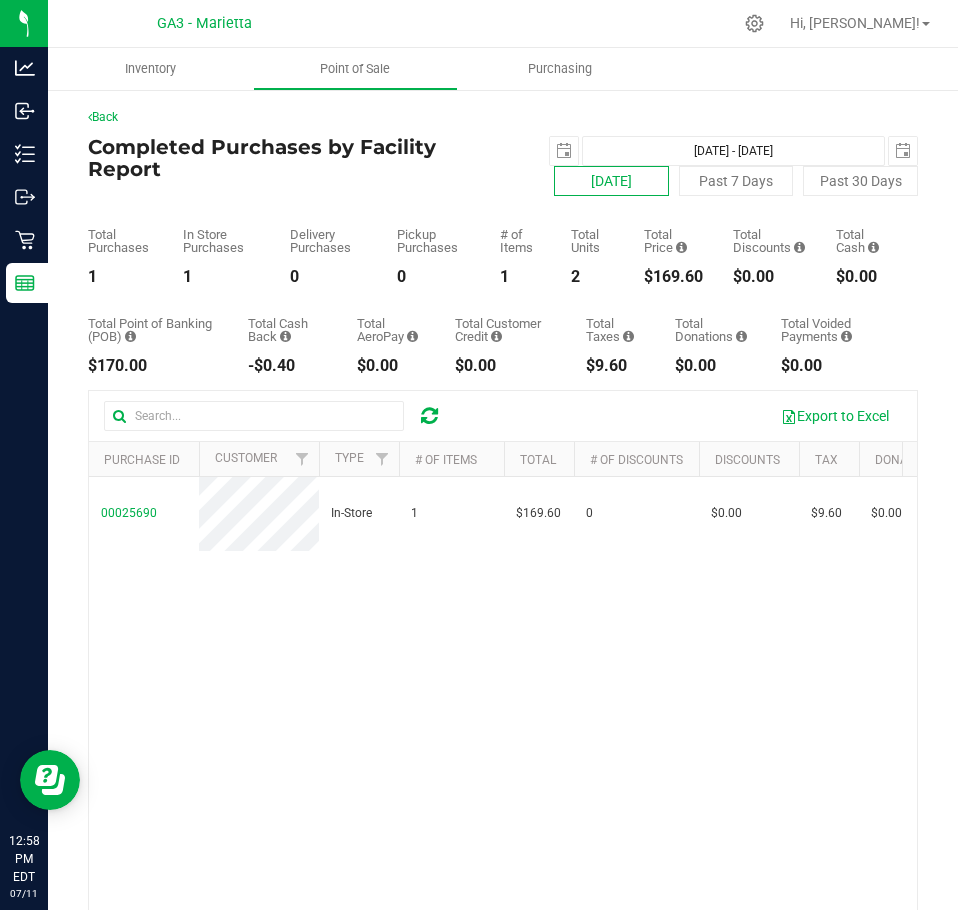 scroll, scrollTop: 0, scrollLeft: 0, axis: both 